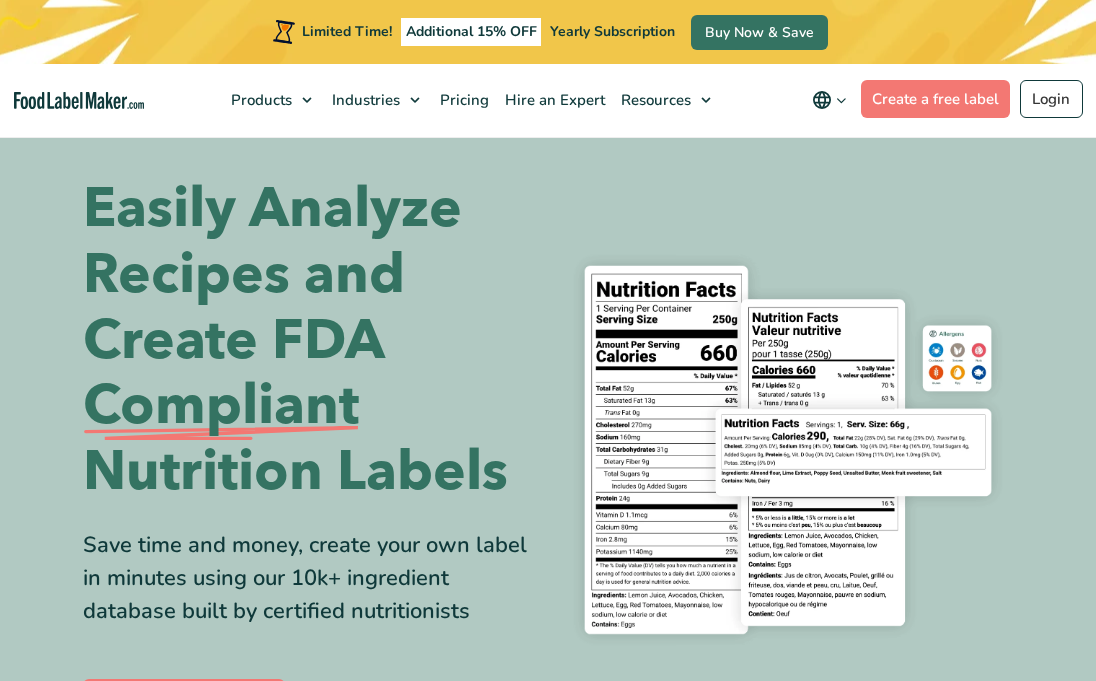 scroll, scrollTop: 939, scrollLeft: 0, axis: vertical 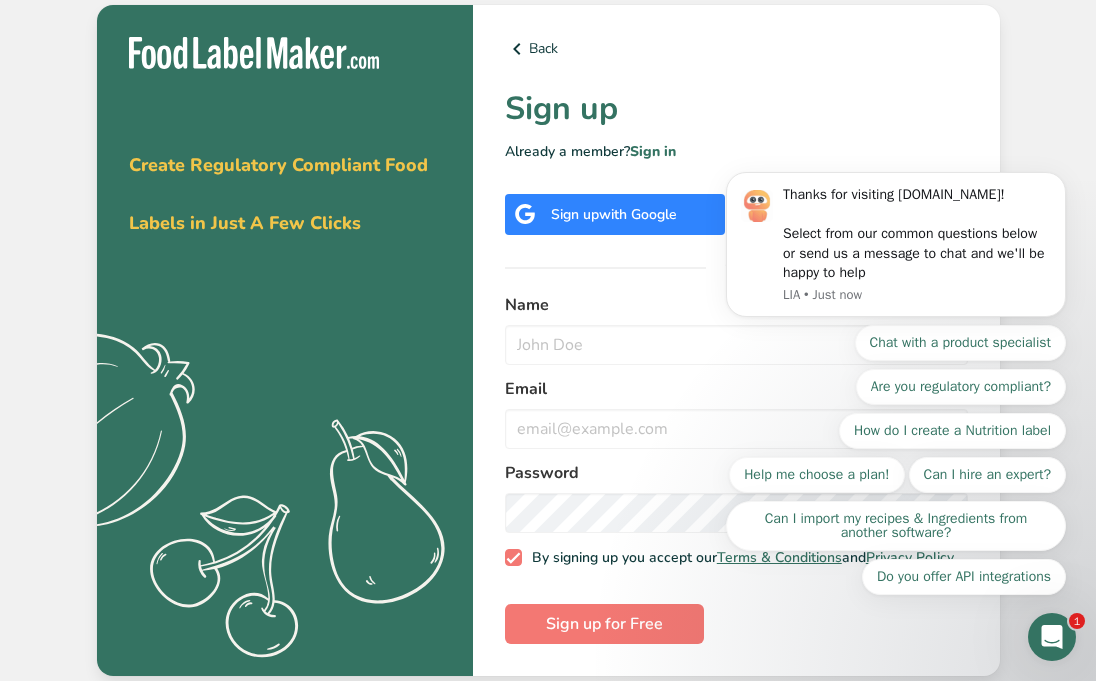 click on "with Google" at bounding box center [638, 214] 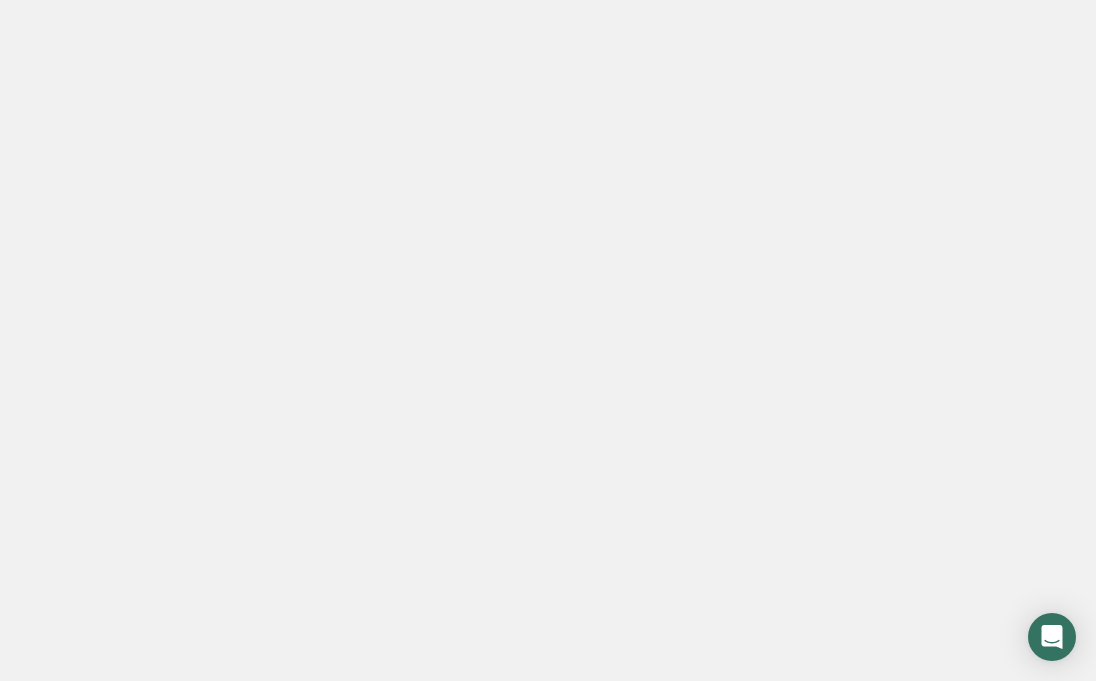 scroll, scrollTop: 0, scrollLeft: 0, axis: both 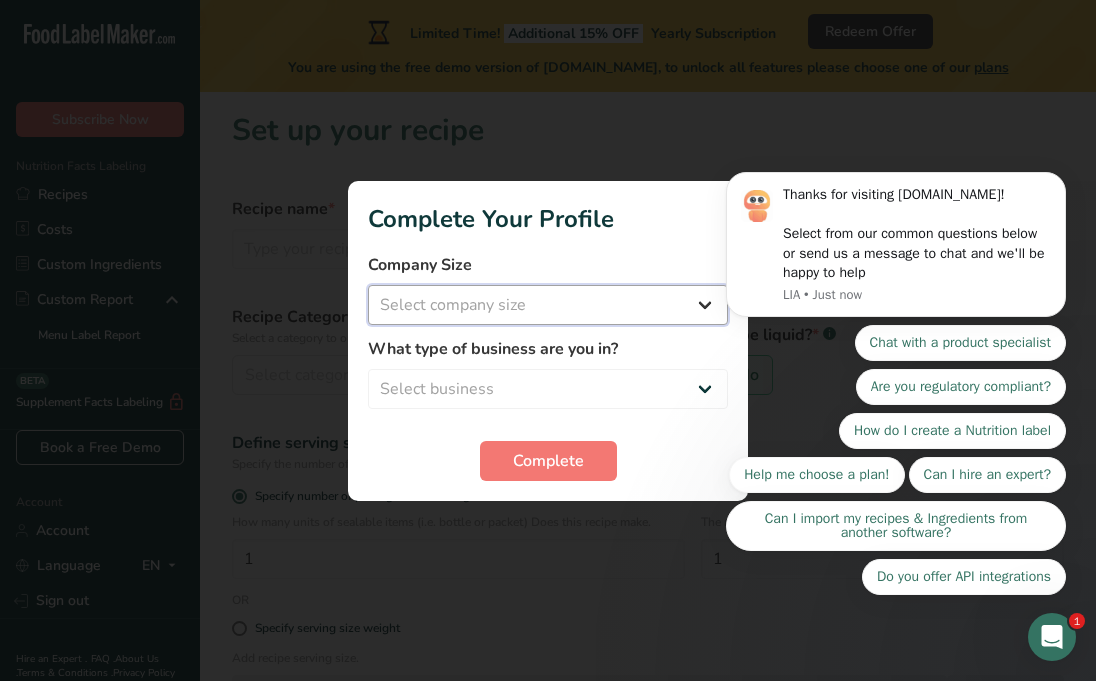 select on "1" 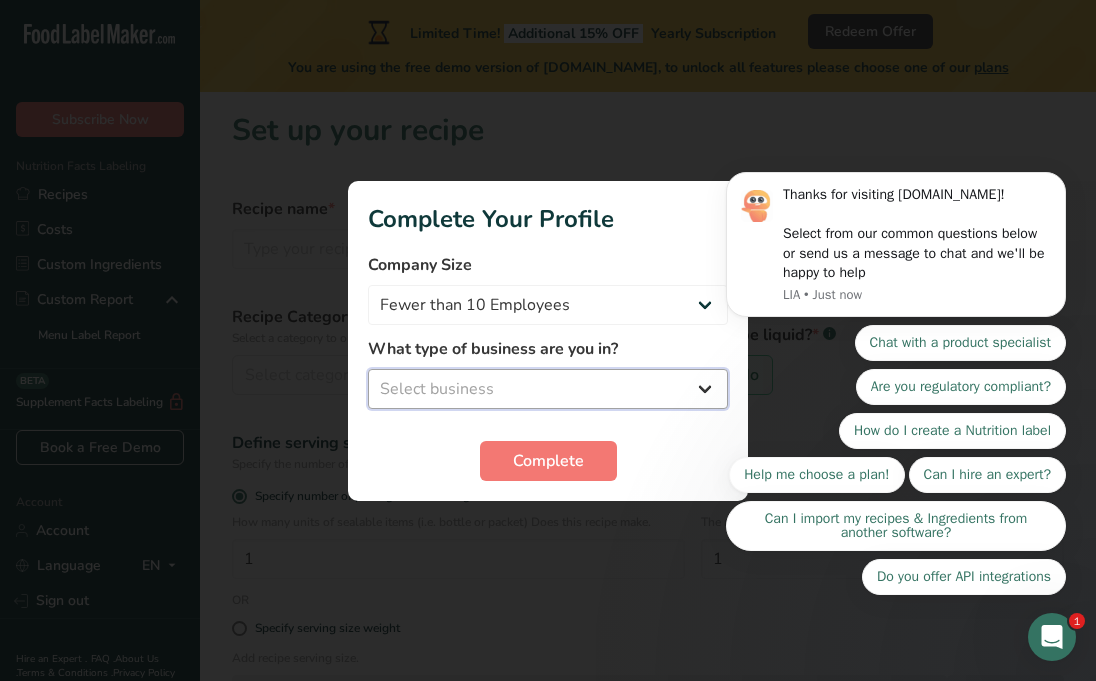 select on "8" 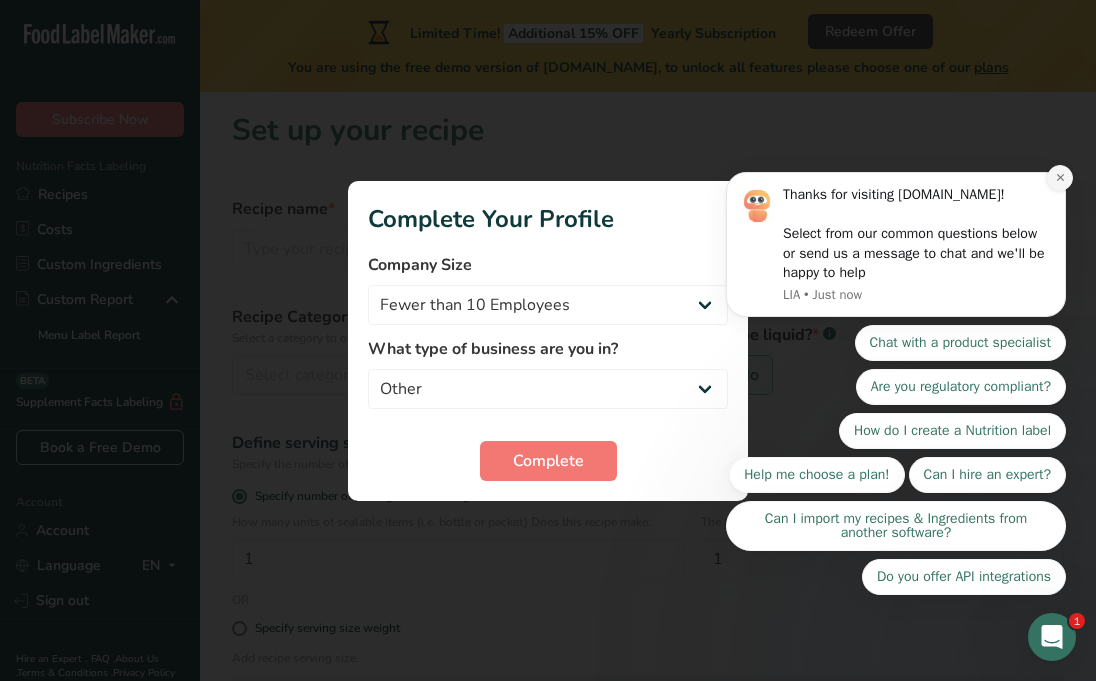 click at bounding box center (1060, 178) 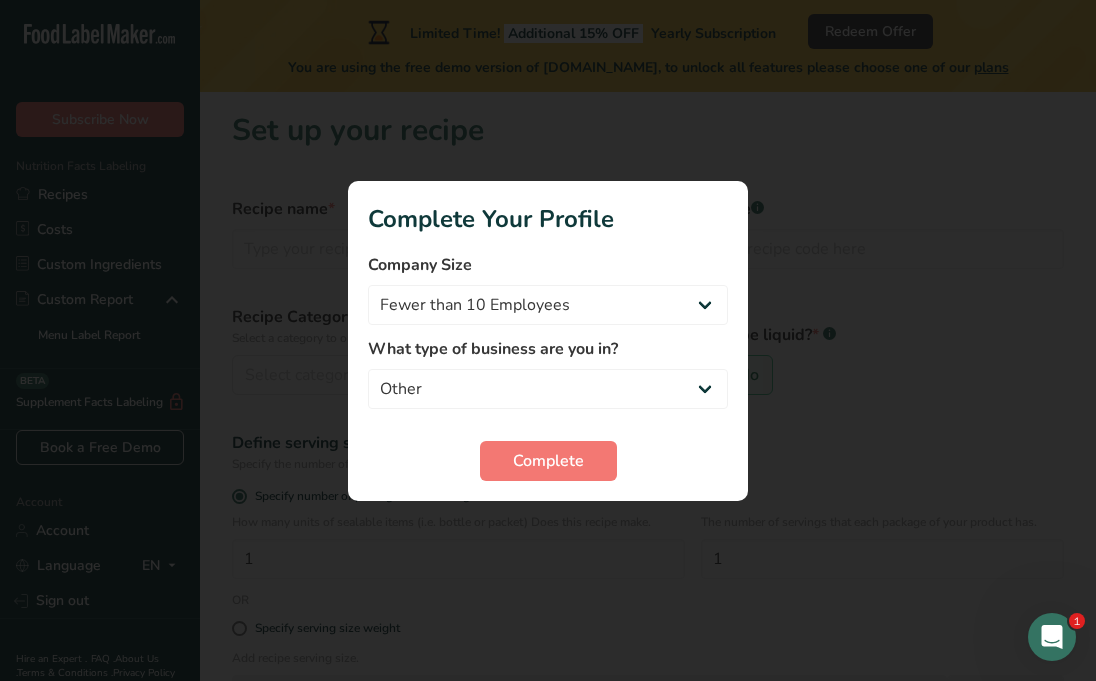 click on "Complete Your Profile" at bounding box center (548, 219) 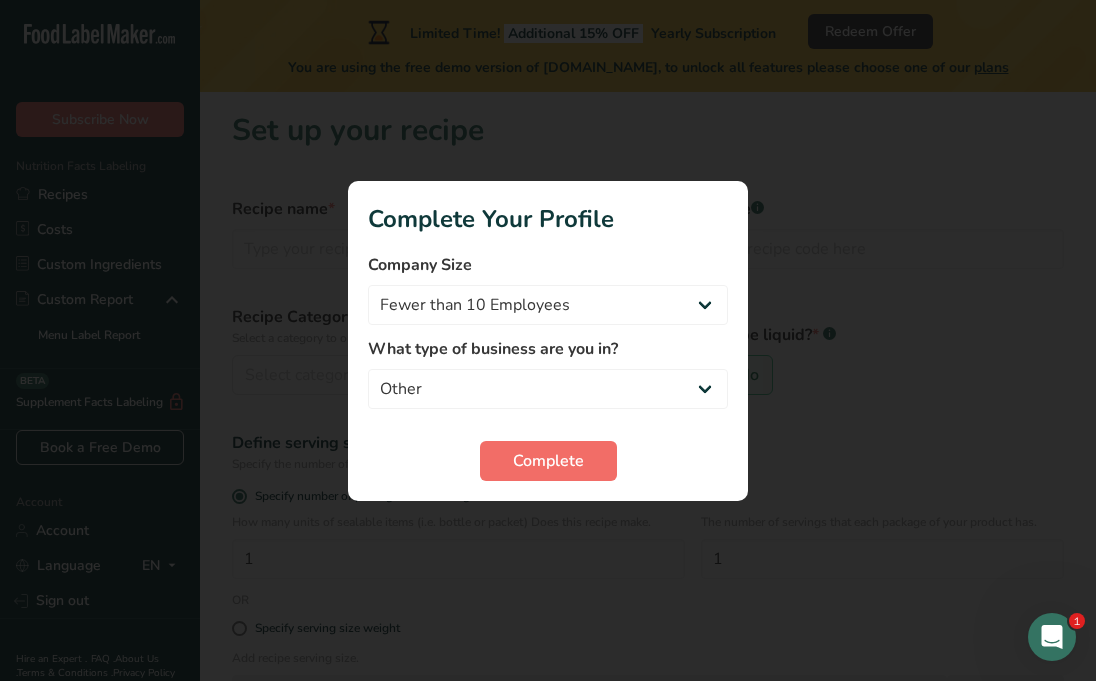 click on "Complete" at bounding box center [548, 461] 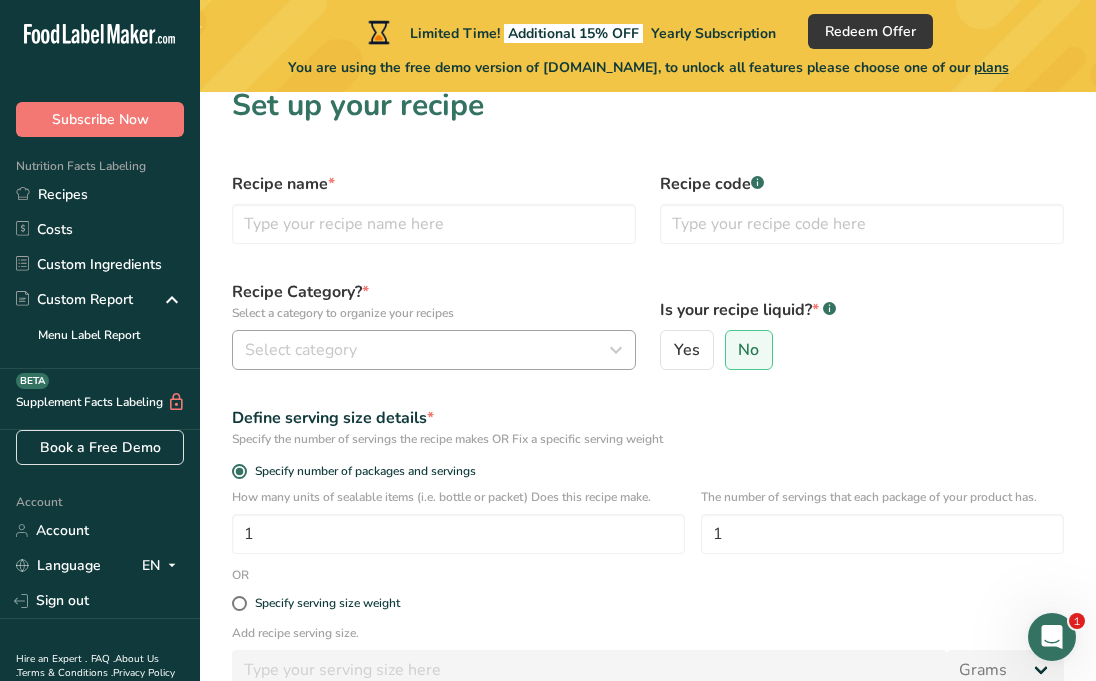 scroll, scrollTop: 19, scrollLeft: 0, axis: vertical 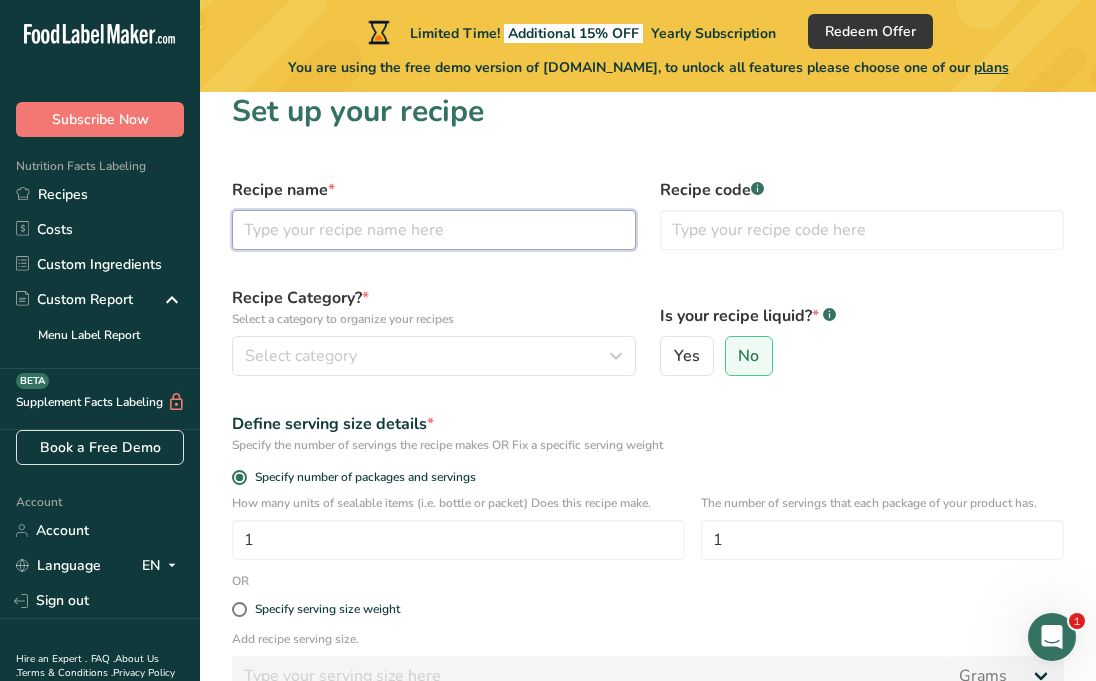 click at bounding box center [434, 230] 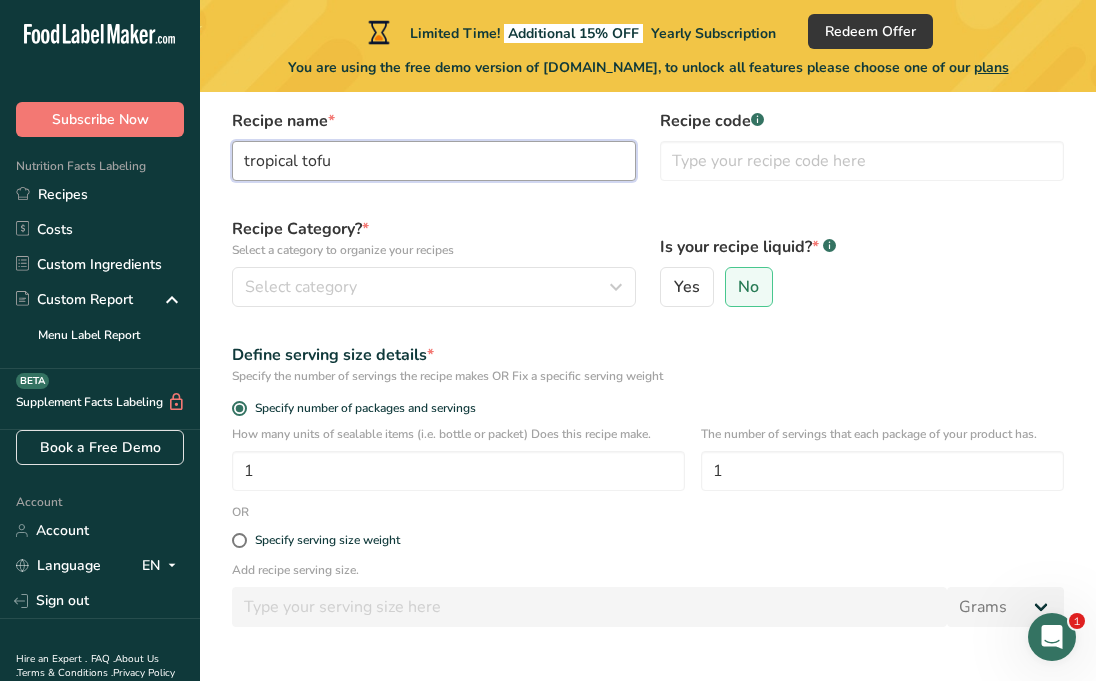 scroll, scrollTop: 135, scrollLeft: 0, axis: vertical 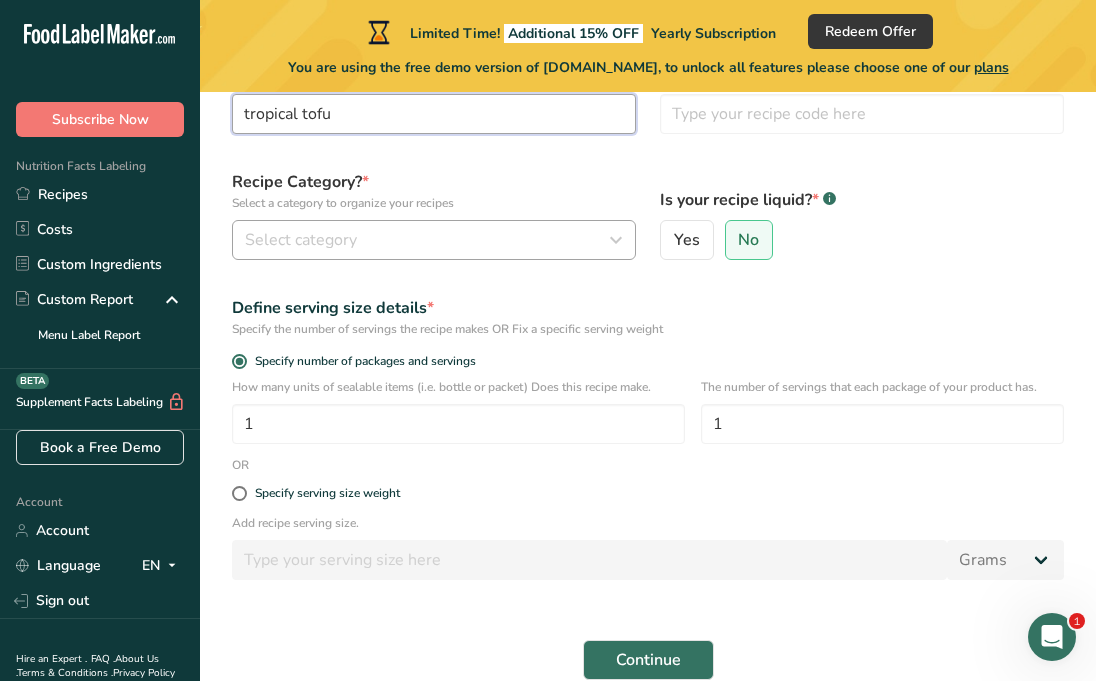 type on "tropical tofu" 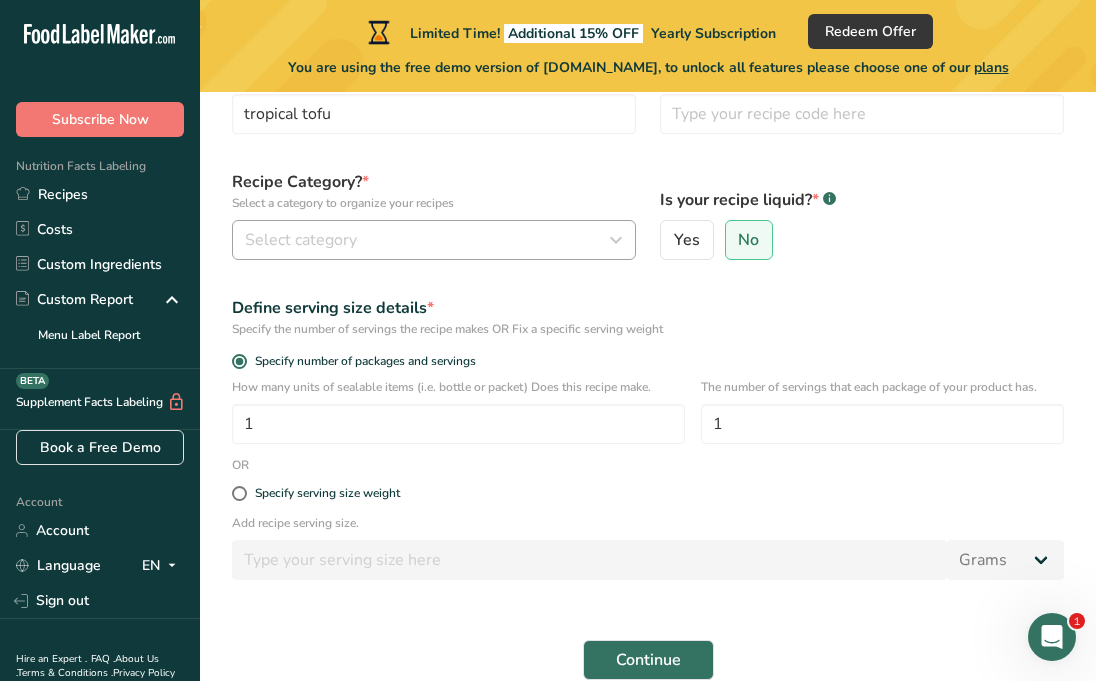 click on "Select category" at bounding box center (428, 240) 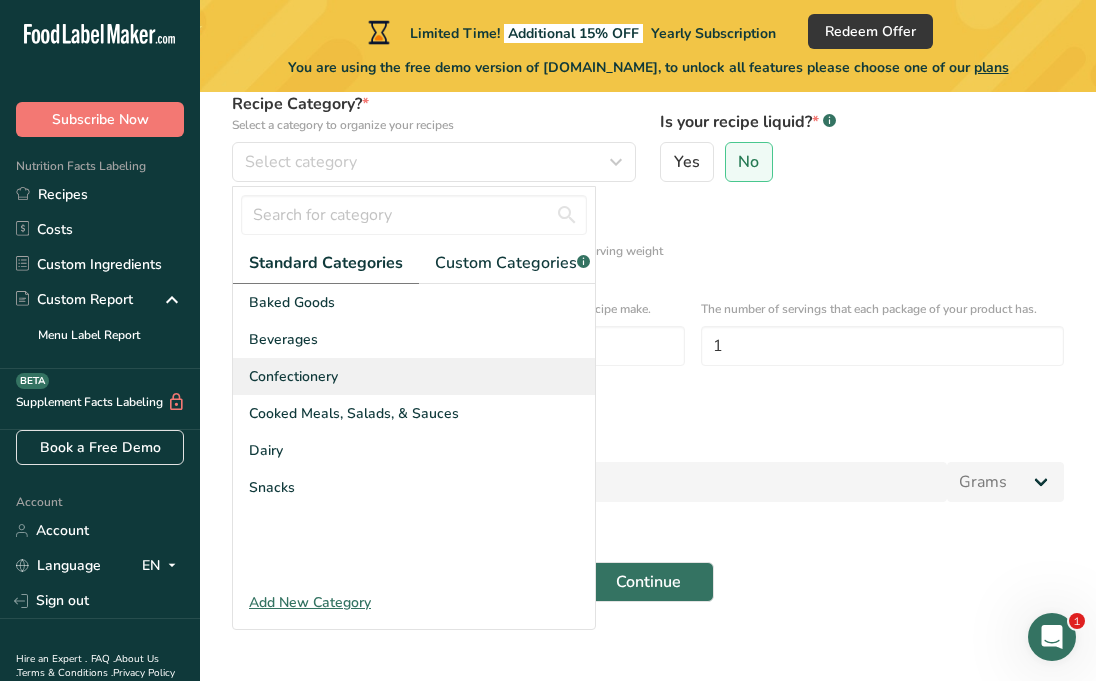 scroll, scrollTop: 213, scrollLeft: 0, axis: vertical 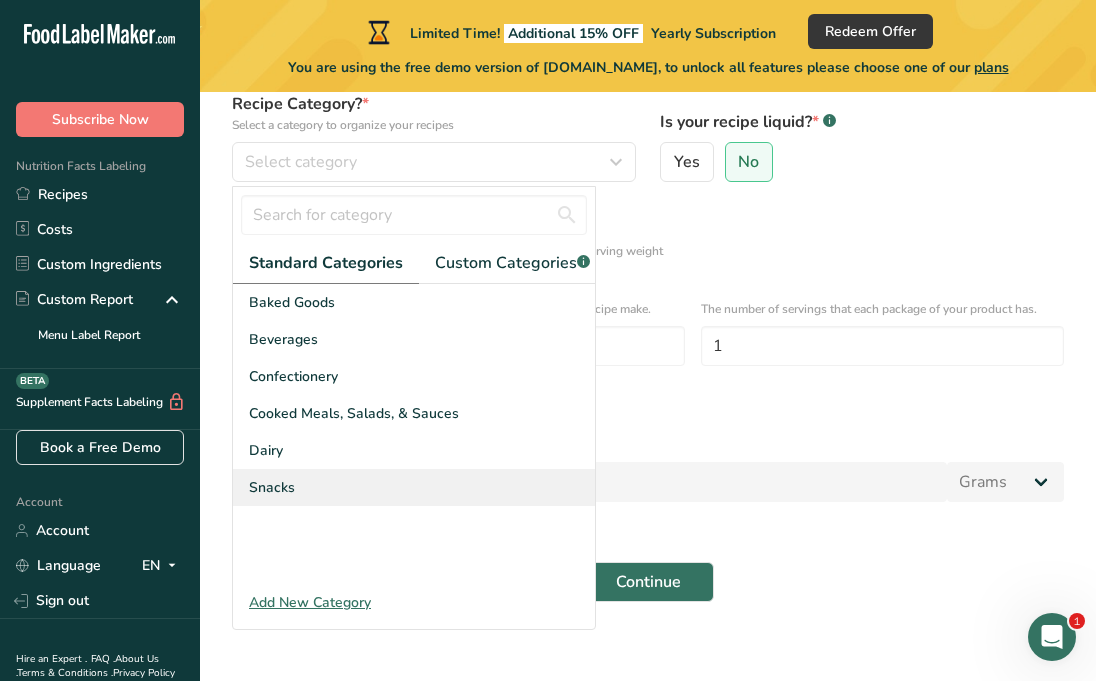 click on "Snacks" at bounding box center [414, 487] 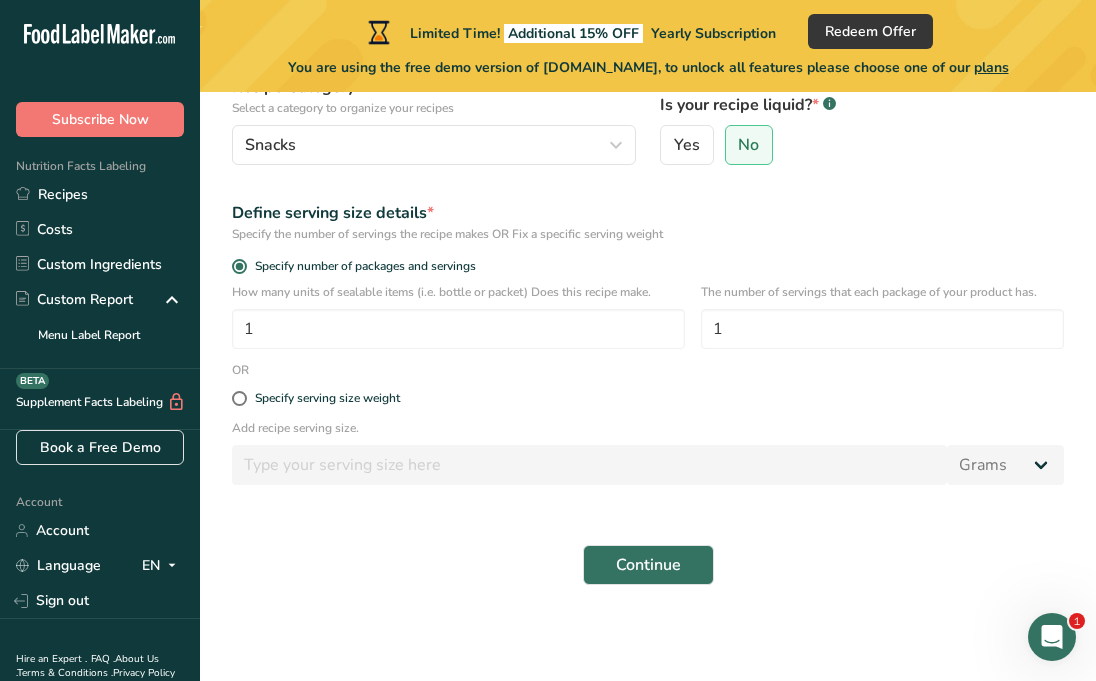 scroll, scrollTop: 230, scrollLeft: 0, axis: vertical 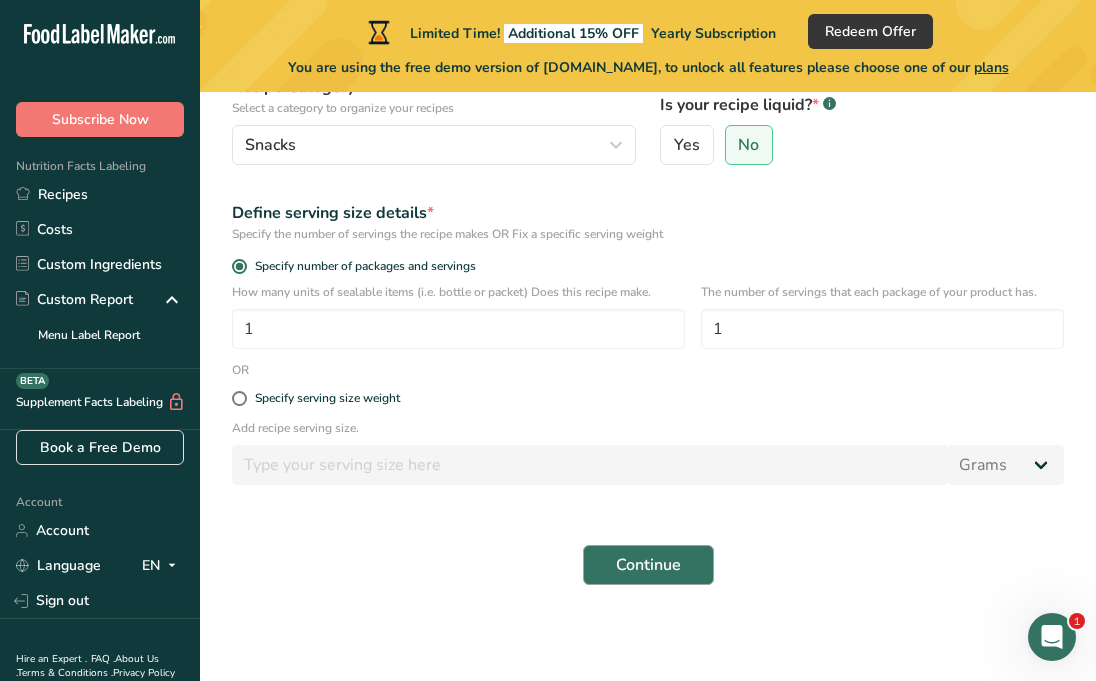click on "Continue" at bounding box center [648, 565] 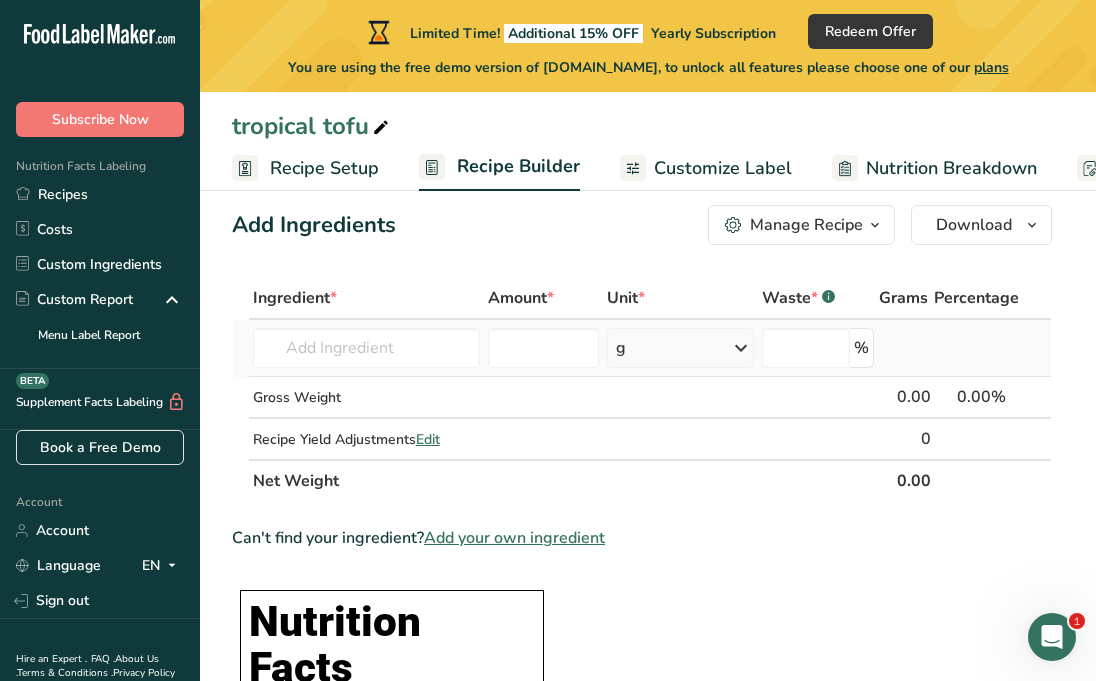 scroll, scrollTop: 18, scrollLeft: 0, axis: vertical 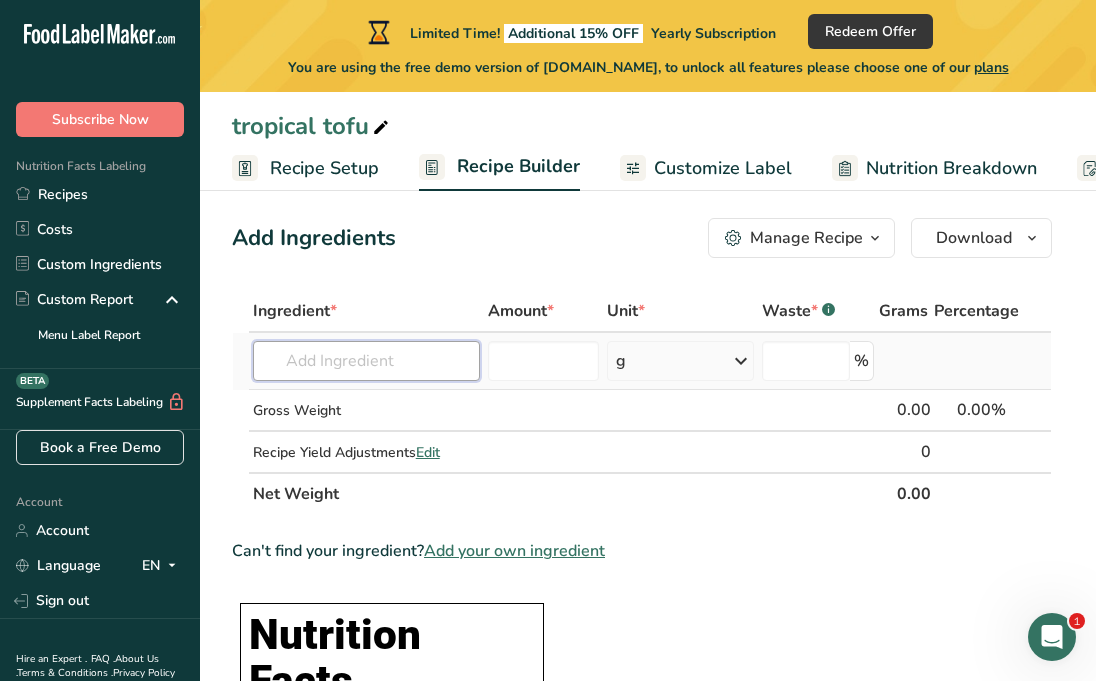 click at bounding box center (366, 361) 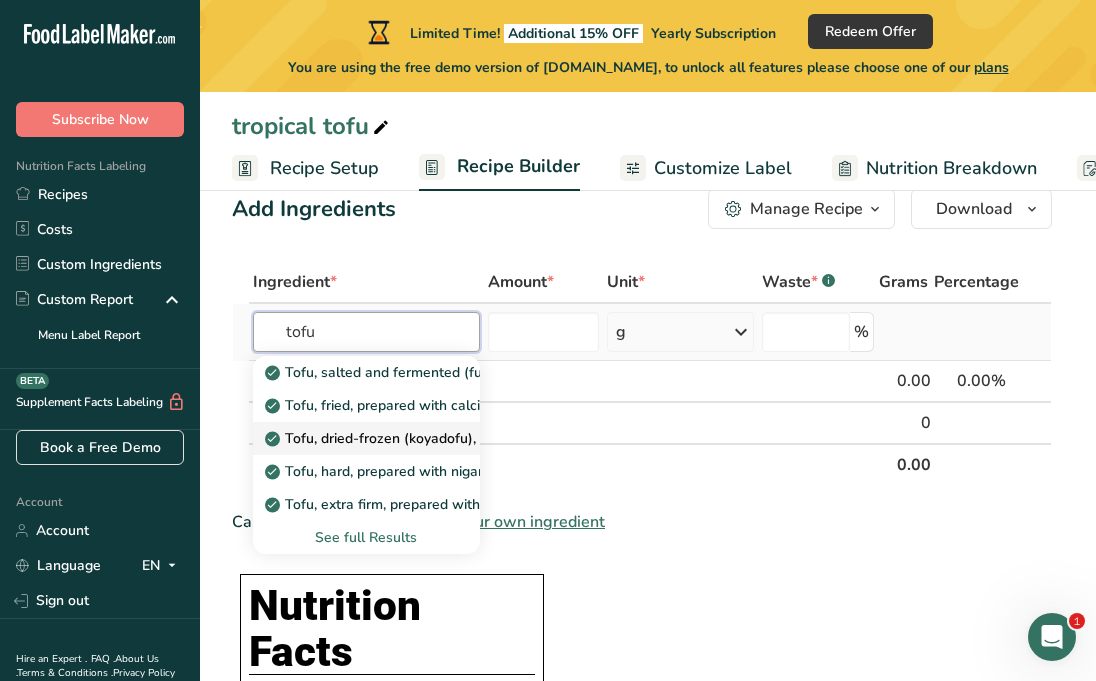 scroll, scrollTop: 50, scrollLeft: 0, axis: vertical 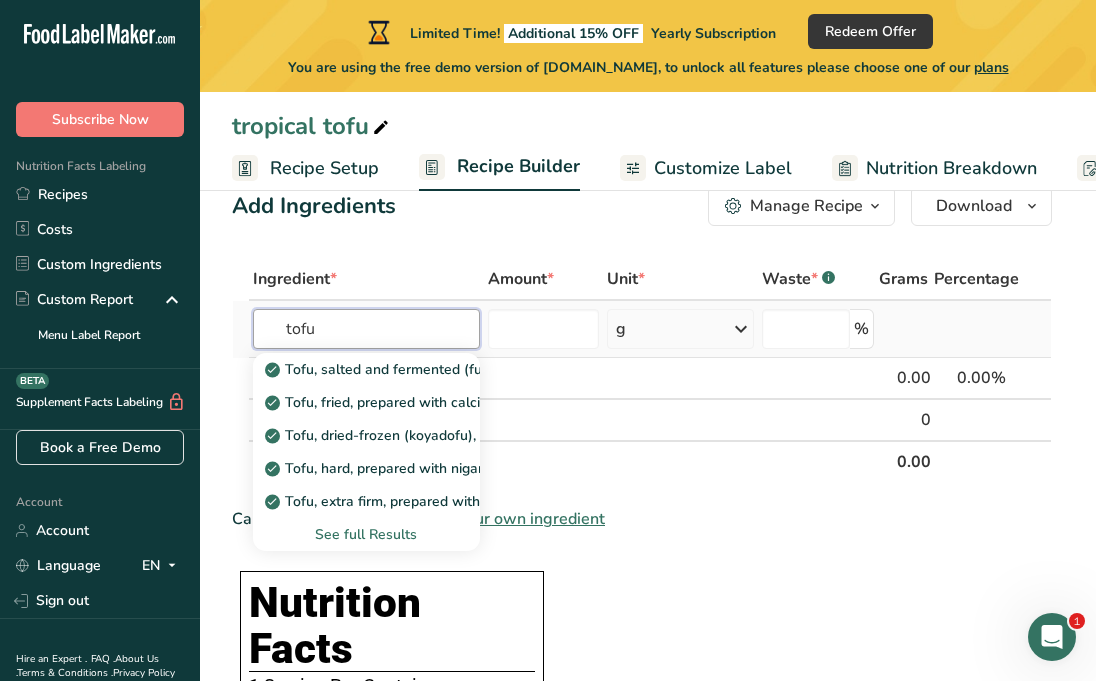 type on "tofu" 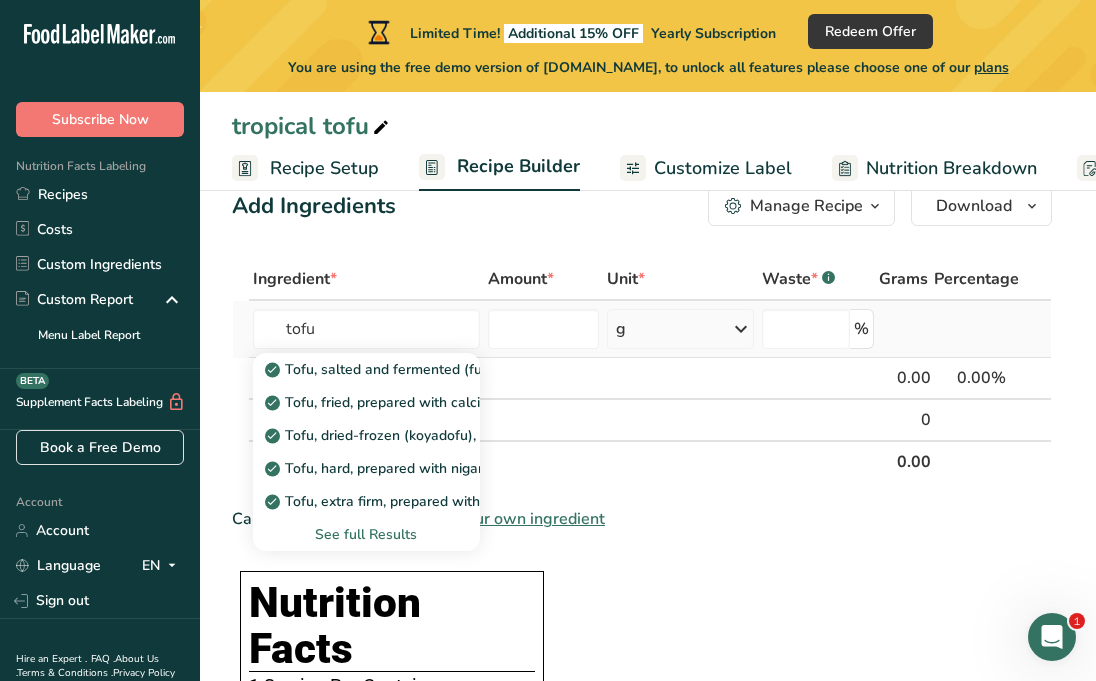 type 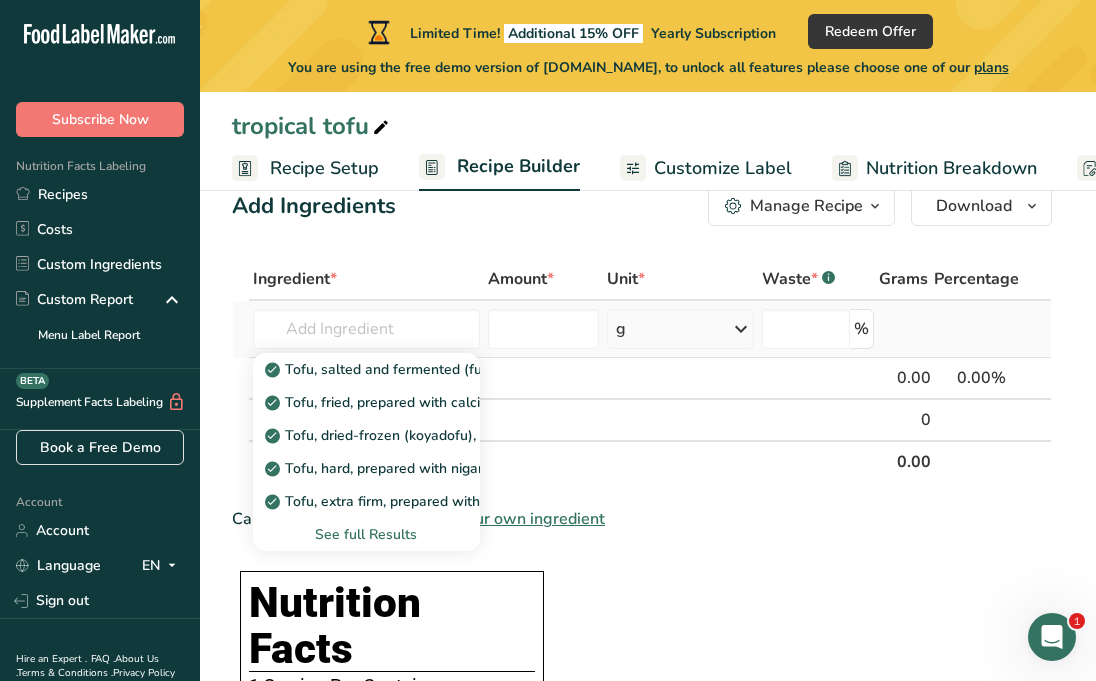 click on "See full Results" at bounding box center [366, 534] 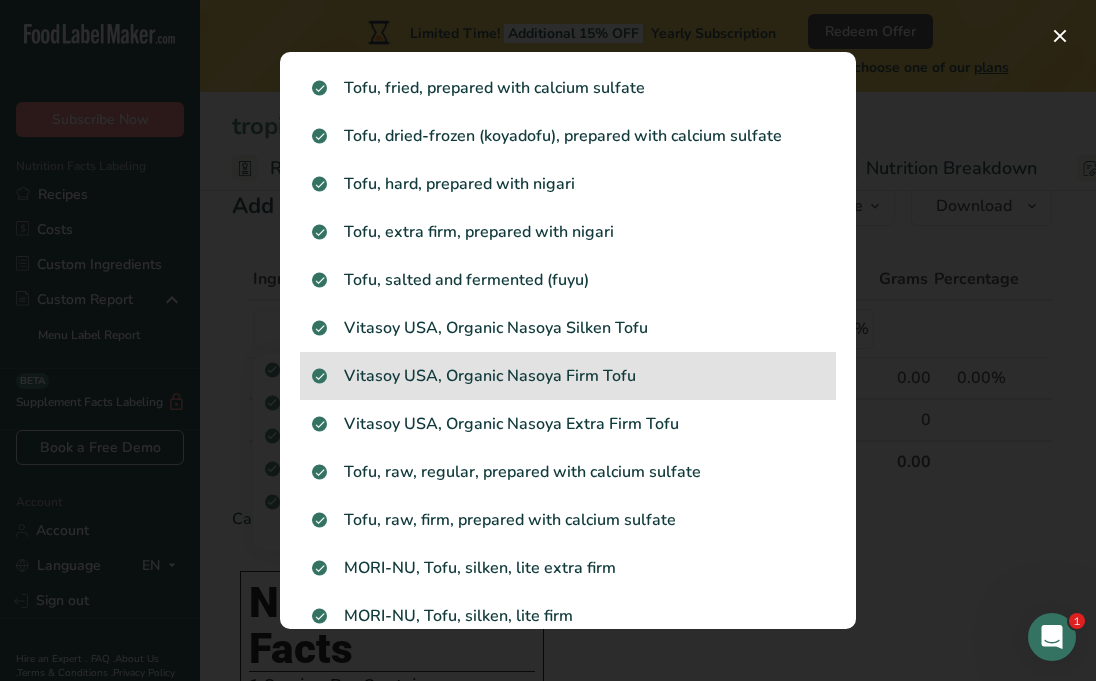 scroll, scrollTop: 107, scrollLeft: 0, axis: vertical 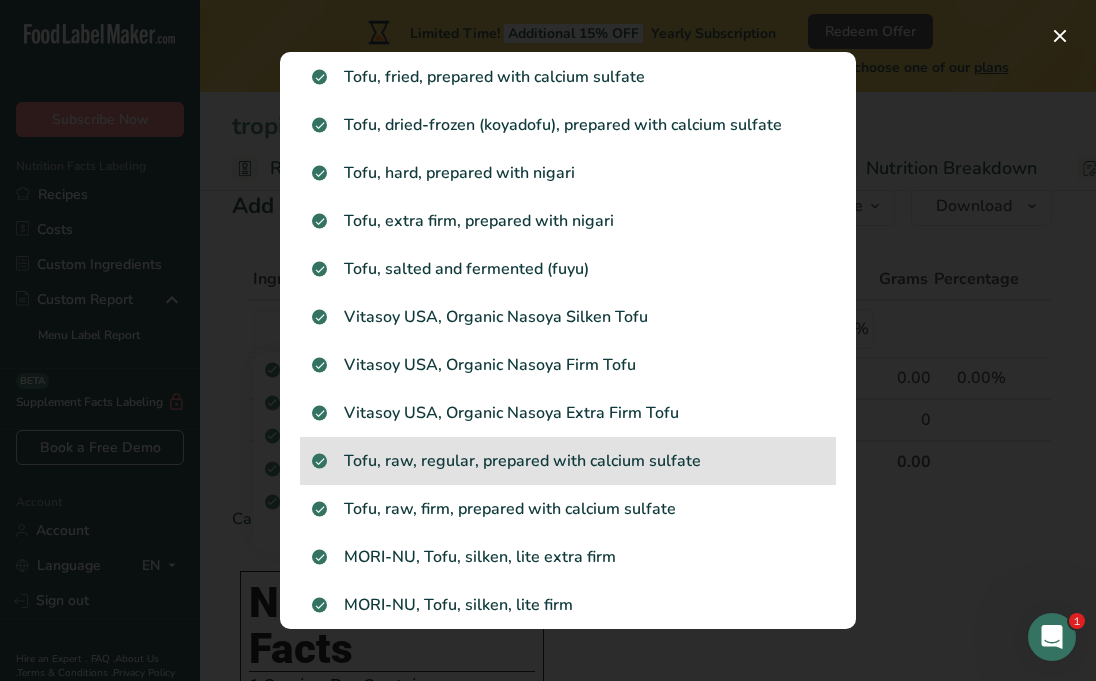 click on "Tofu, raw, regular, prepared with calcium sulfate" at bounding box center [568, 461] 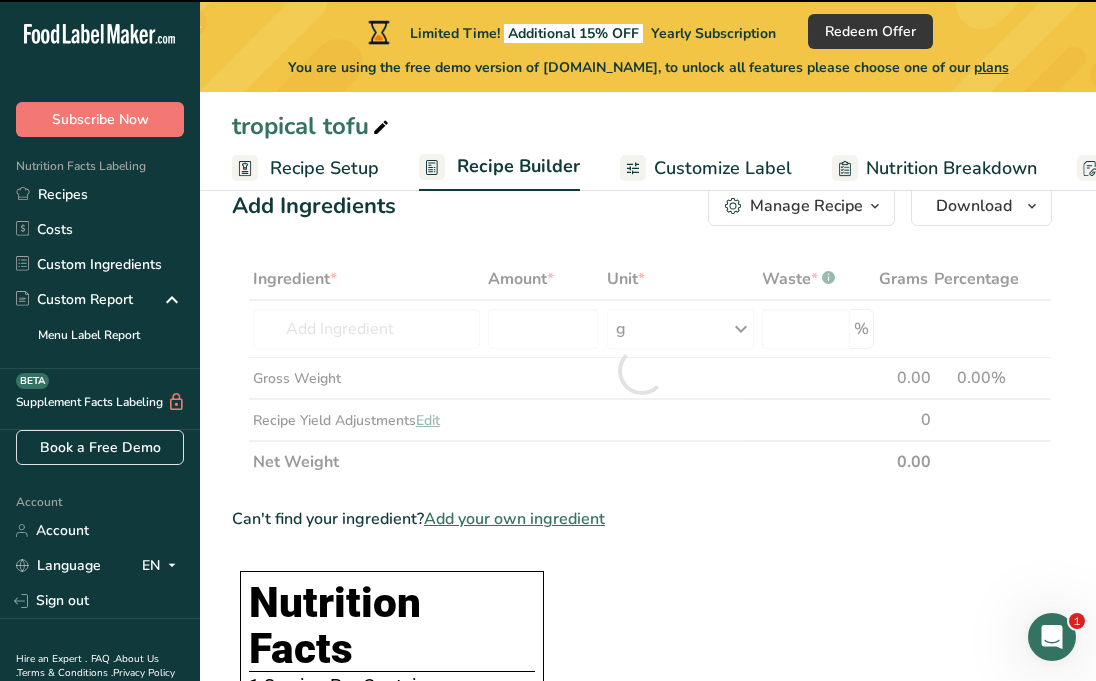 type on "0" 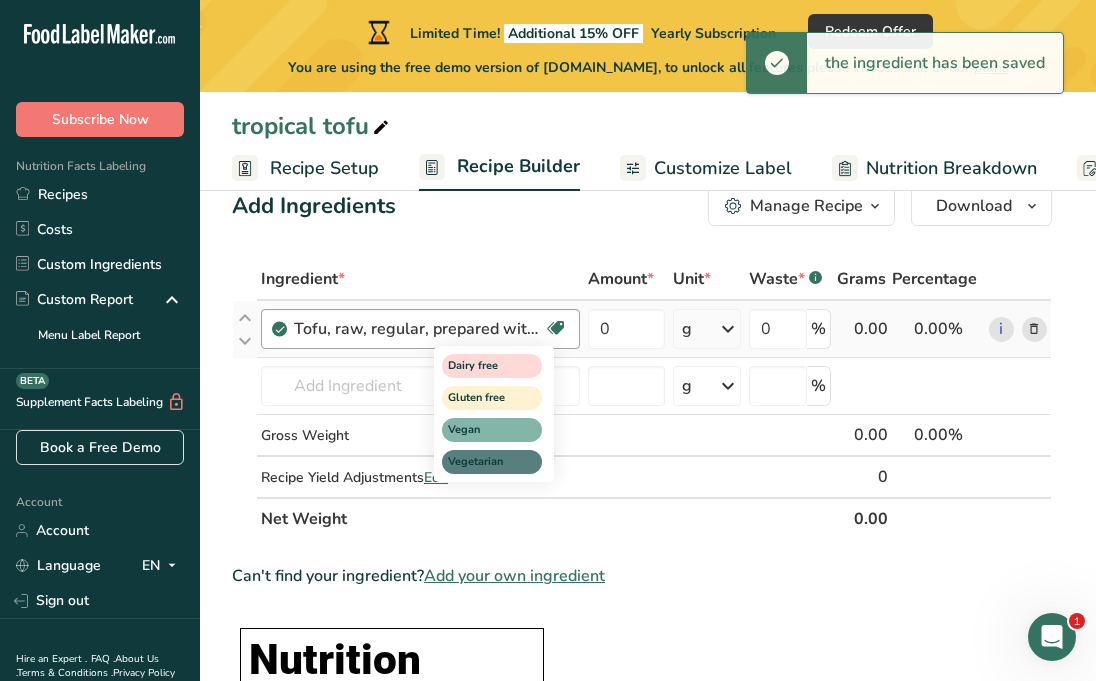 click at bounding box center [556, 328] 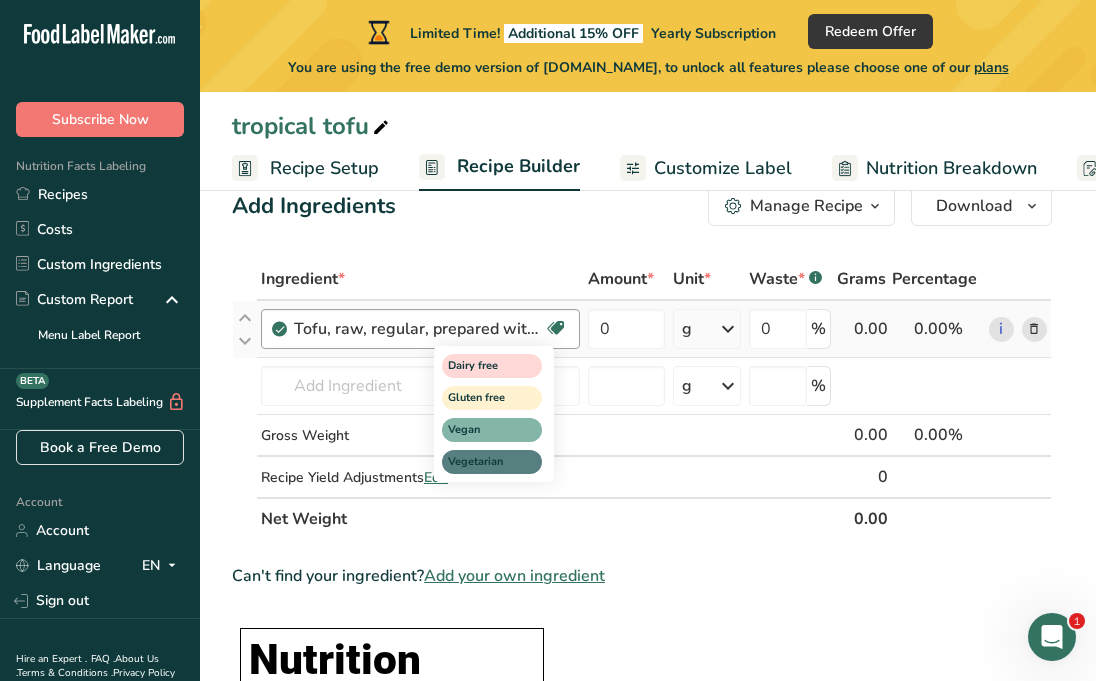 click at bounding box center (556, 328) 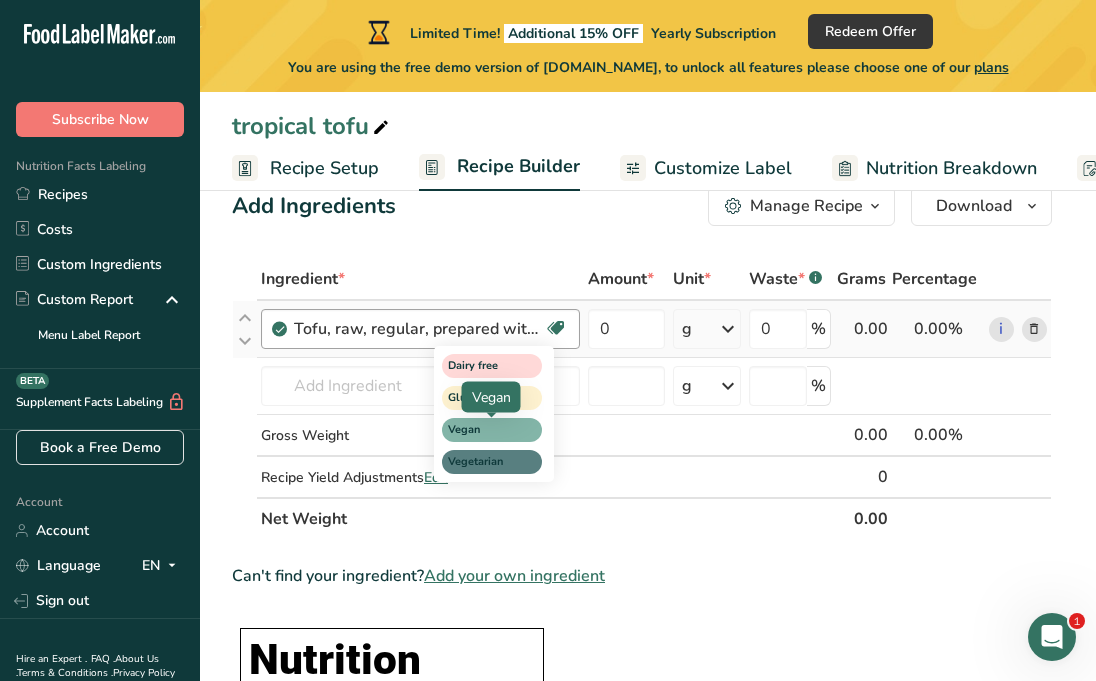 click on "Vegan" at bounding box center [483, 430] 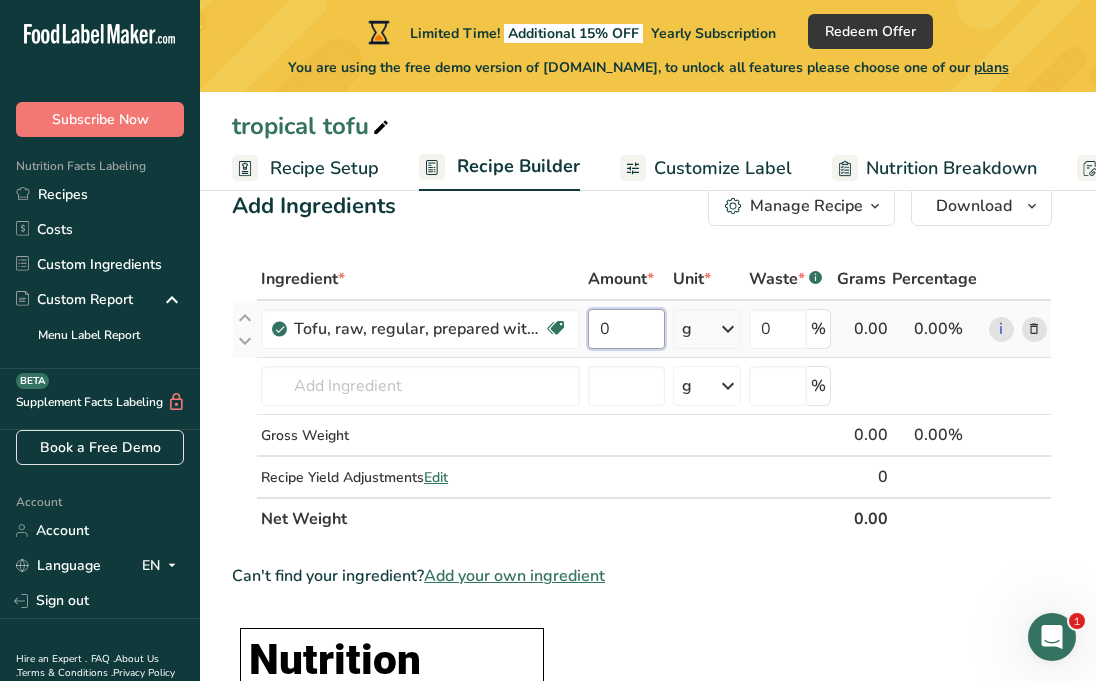 click on "0" at bounding box center [626, 329] 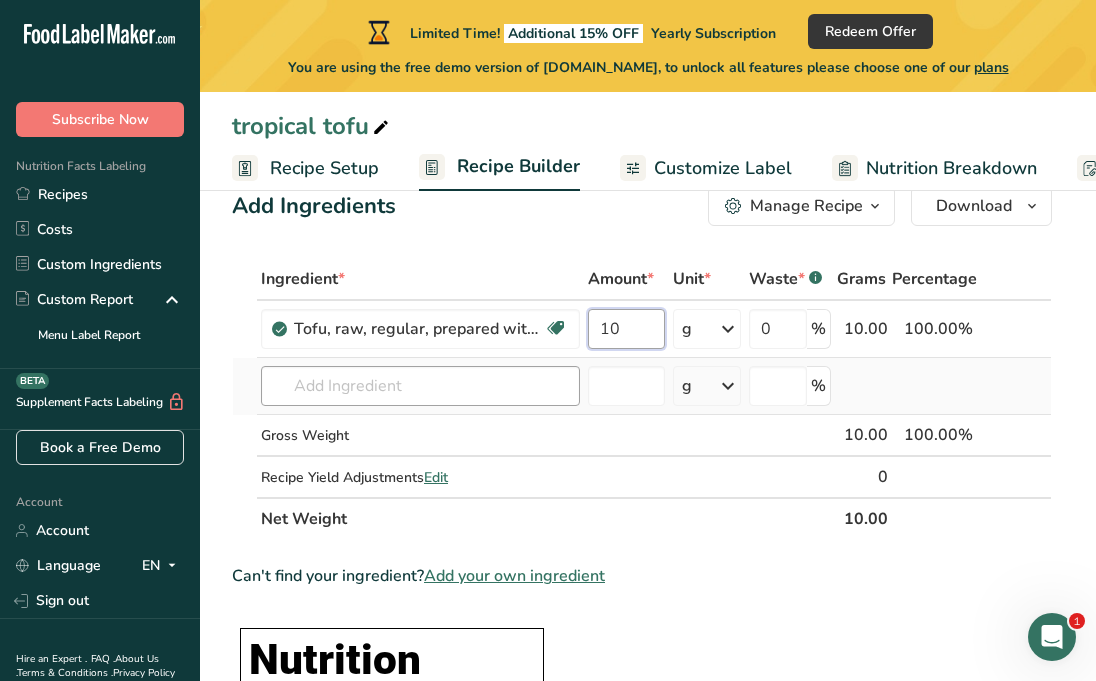 type on "10" 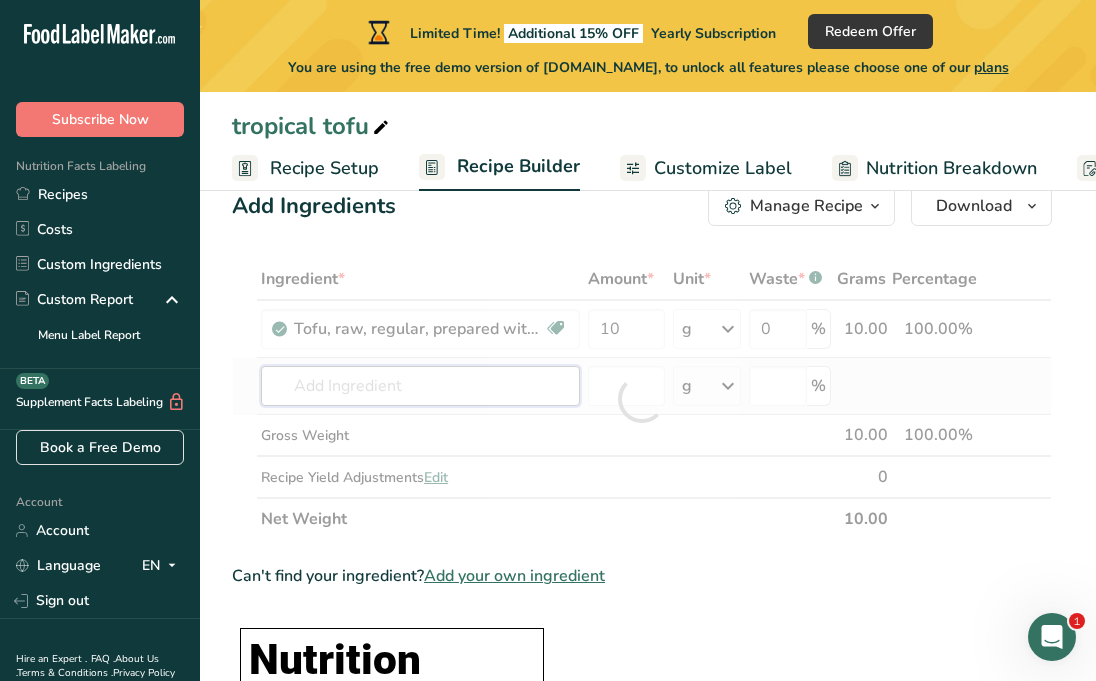 click on "Ingredient *
Amount *
Unit *
Waste *   .a-a{fill:#347362;}.b-a{fill:#fff;}          Grams
Percentage
Tofu, raw, regular, prepared with calcium sulfate
Dairy free
Gluten free
Vegan
Vegetarian
10
g
Portions
0.5 cup
0.25 block
Weight Units
g
kg
mg
See more
Volume Units
l
Volume units require a density conversion. If you know your ingredient's density enter it below. Otherwise, click on "RIA" our AI Regulatory bot - she will be able to help you
lb/ft3
g/cm3
Confirm
mL
lb/ft3" at bounding box center [642, 399] 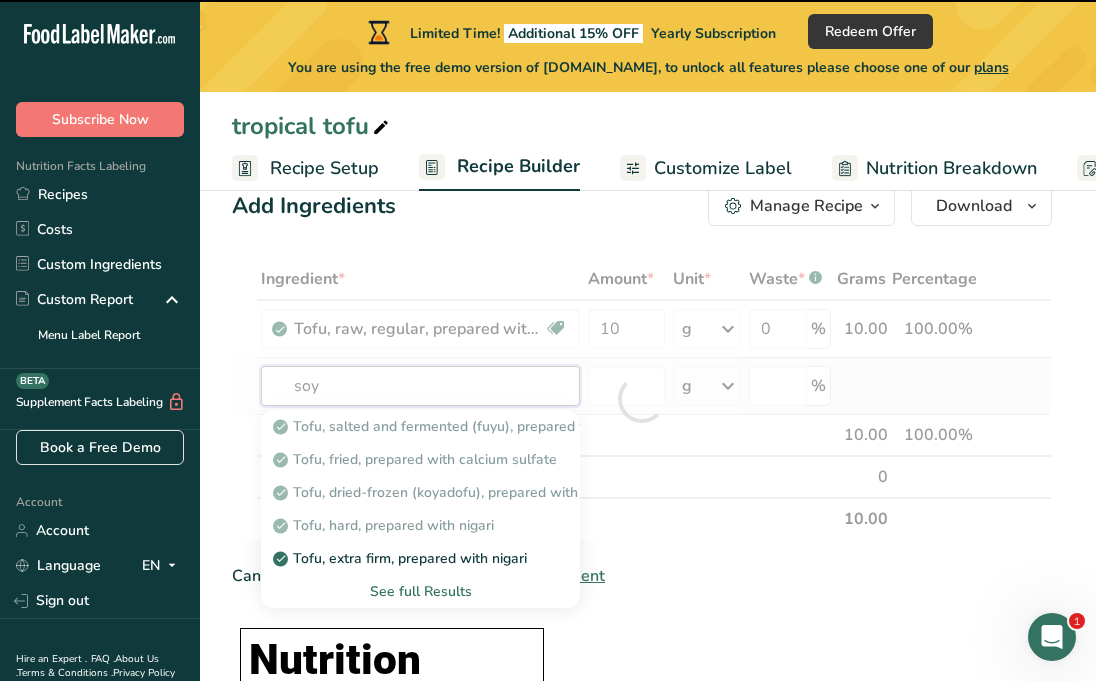 type on "soys" 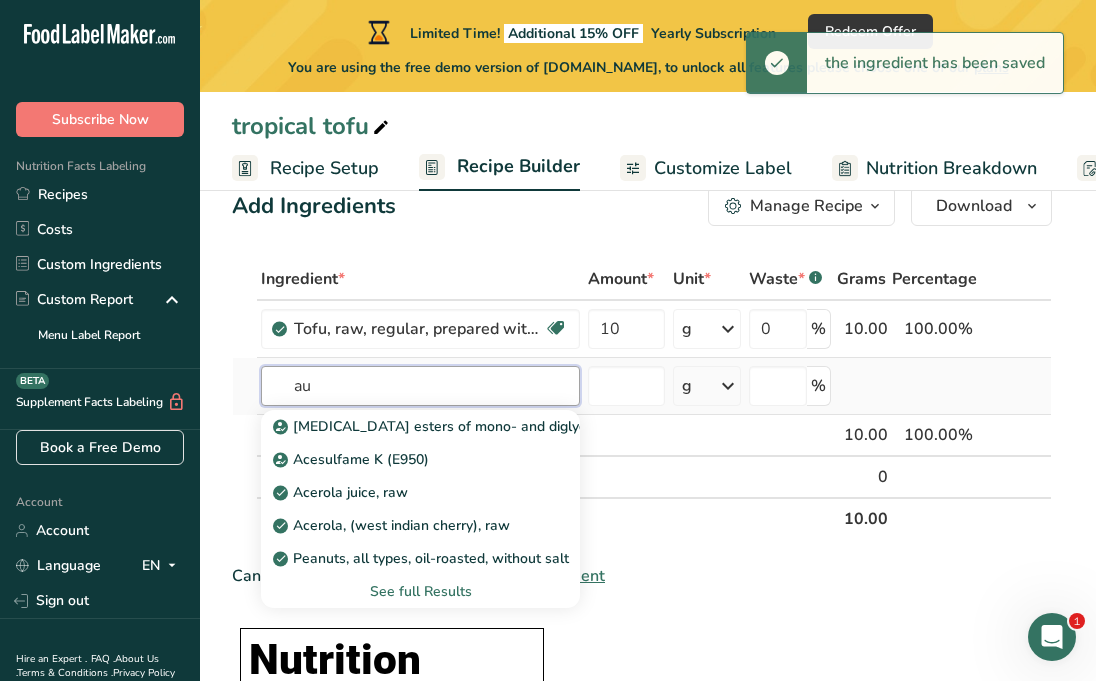 type on "a" 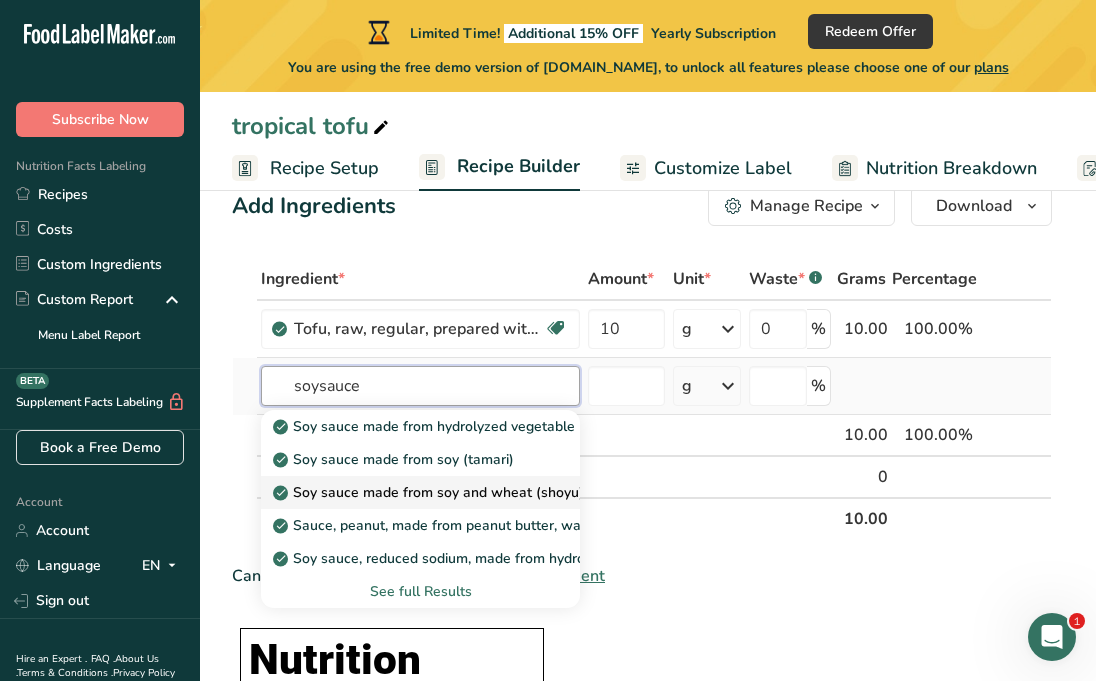 type on "soysauce" 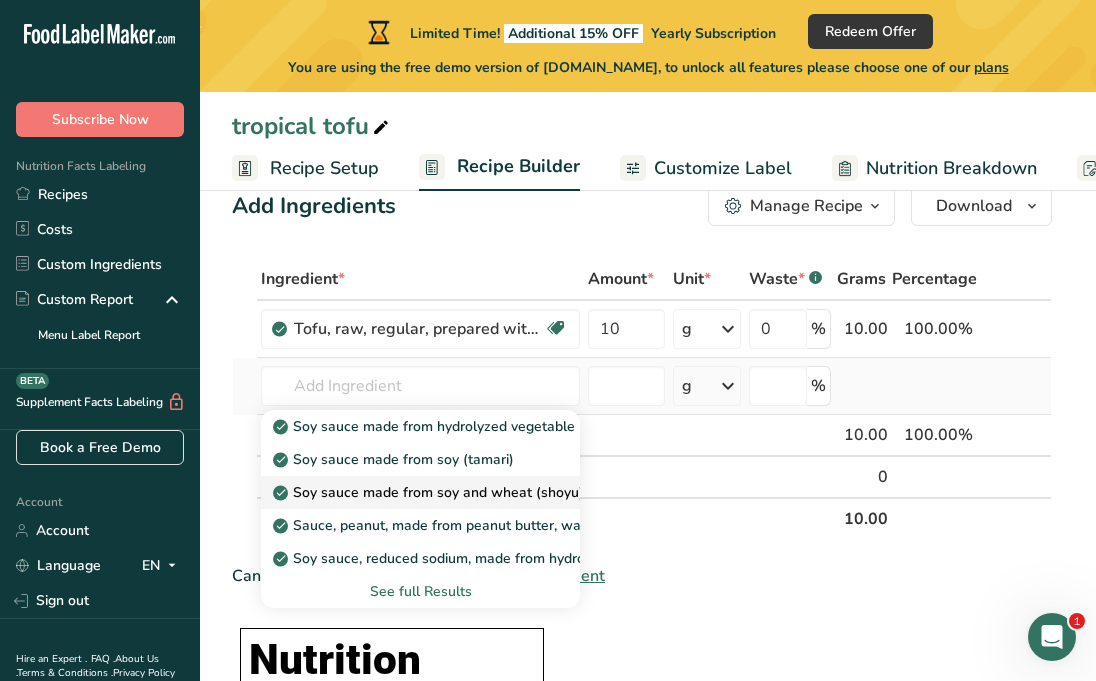 click on "Soy sauce made from soy and wheat (shoyu)" at bounding box center (430, 492) 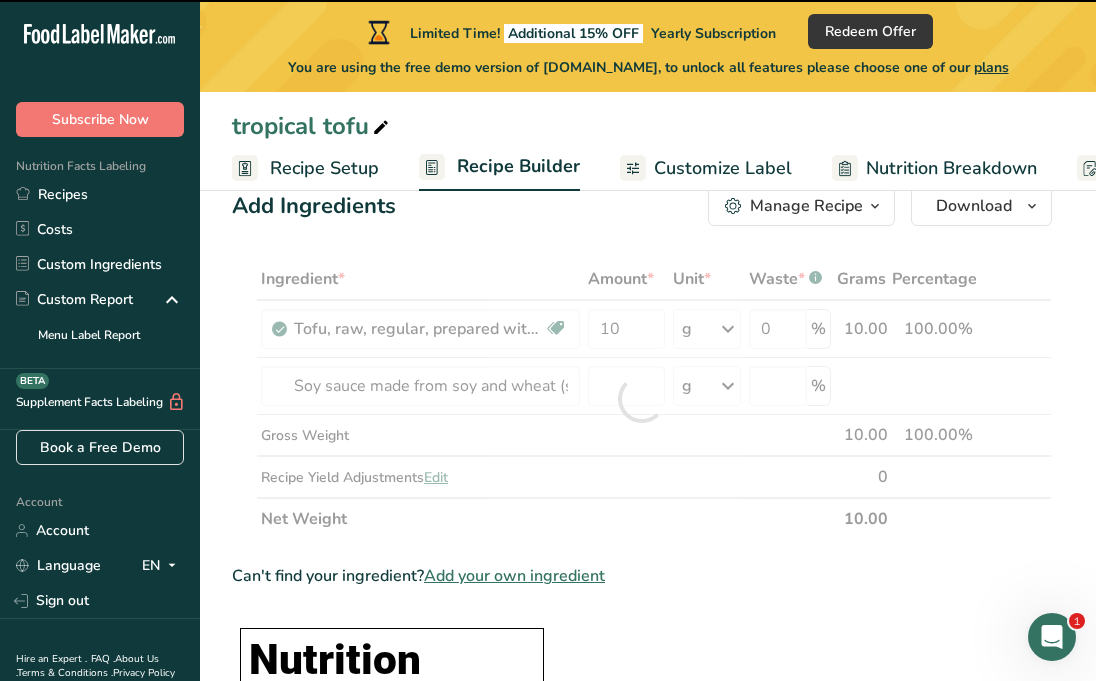 type on "0" 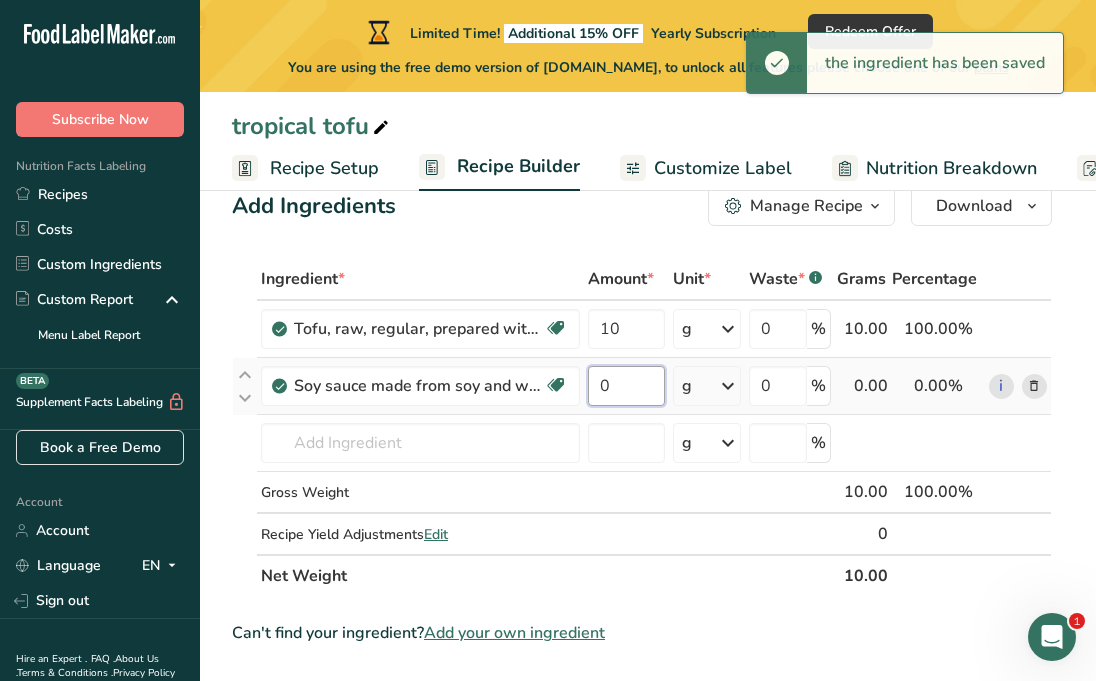 click on "0" at bounding box center (626, 386) 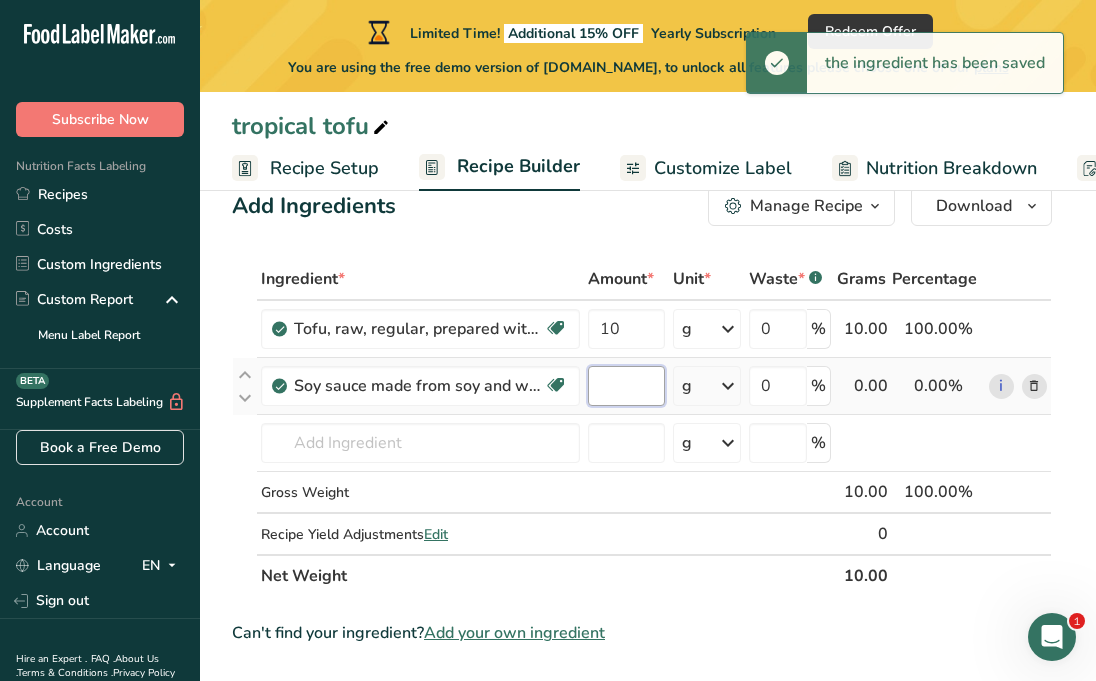 type on "2" 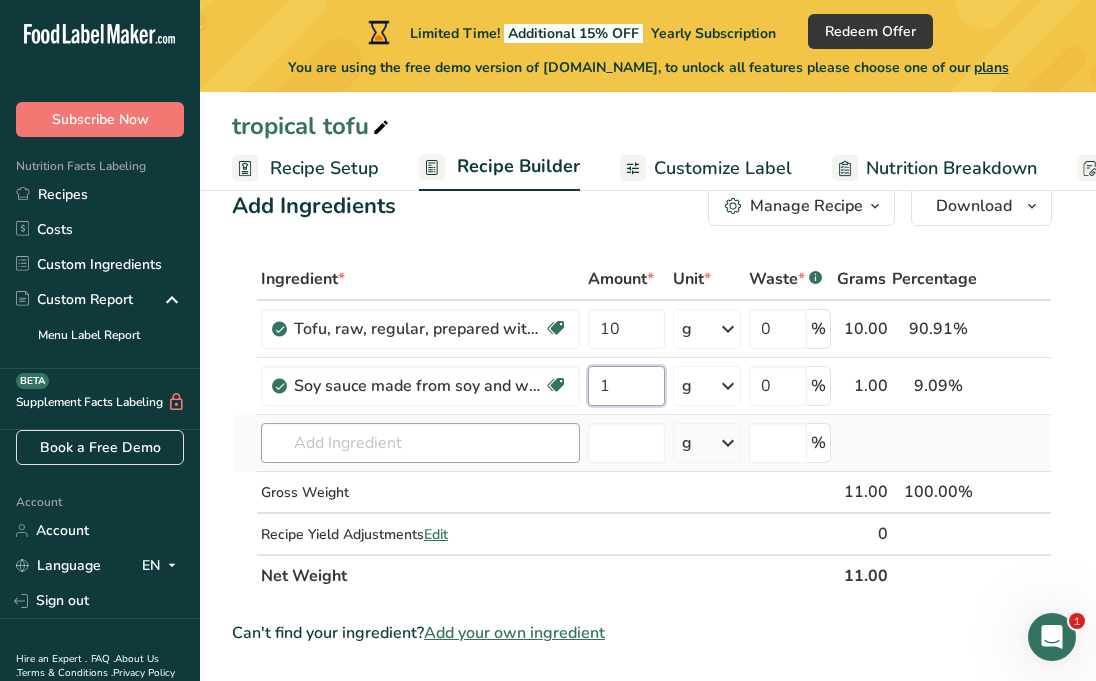 type on "1" 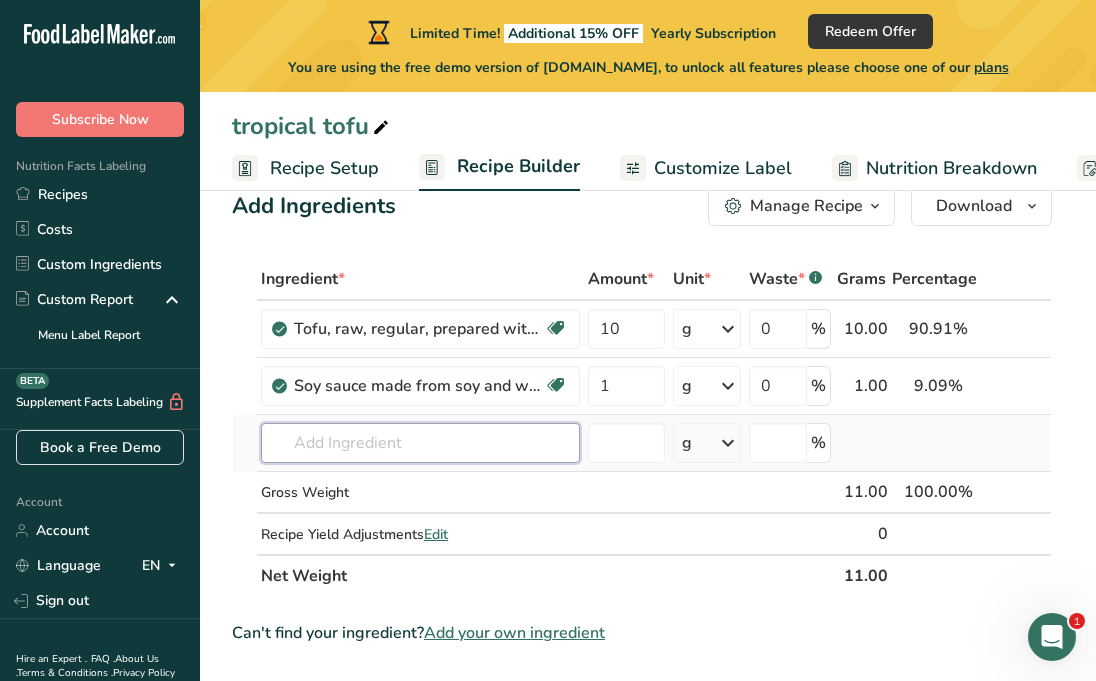 click on "Ingredient *
Amount *
Unit *
Waste *   .a-a{fill:#347362;}.b-a{fill:#fff;}          Grams
Percentage
Tofu, raw, regular, prepared with calcium sulfate
Dairy free
Gluten free
Vegan
Vegetarian
10
g
Portions
0.5 cup
0.25 block
Weight Units
g
kg
mg
See more
Volume Units
l
Volume units require a density conversion. If you know your ingredient's density enter it below. Otherwise, click on "RIA" our AI Regulatory bot - she will be able to help you
lb/ft3
g/cm3
Confirm
mL
lb/ft3" at bounding box center [642, 427] 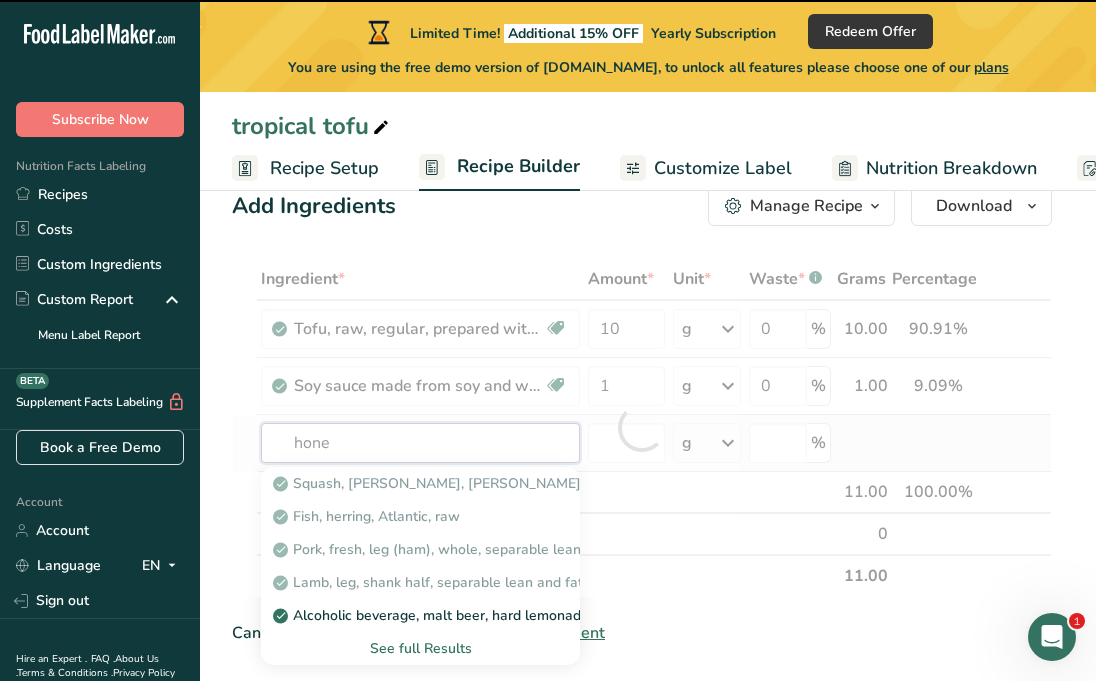 type on "honey" 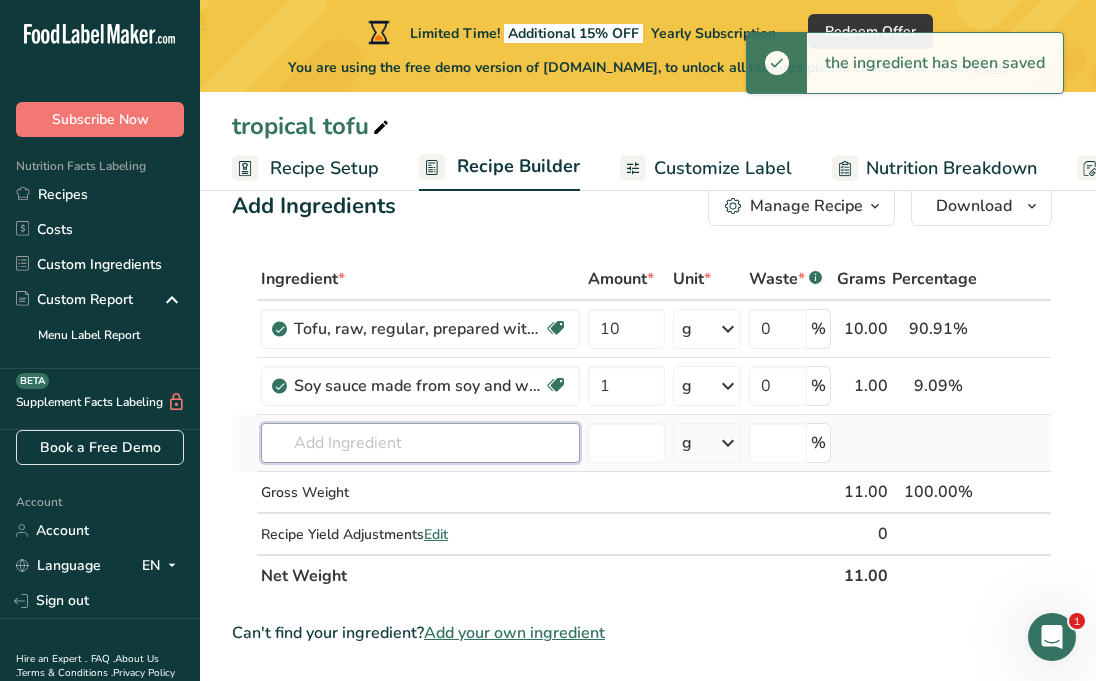 click at bounding box center [420, 443] 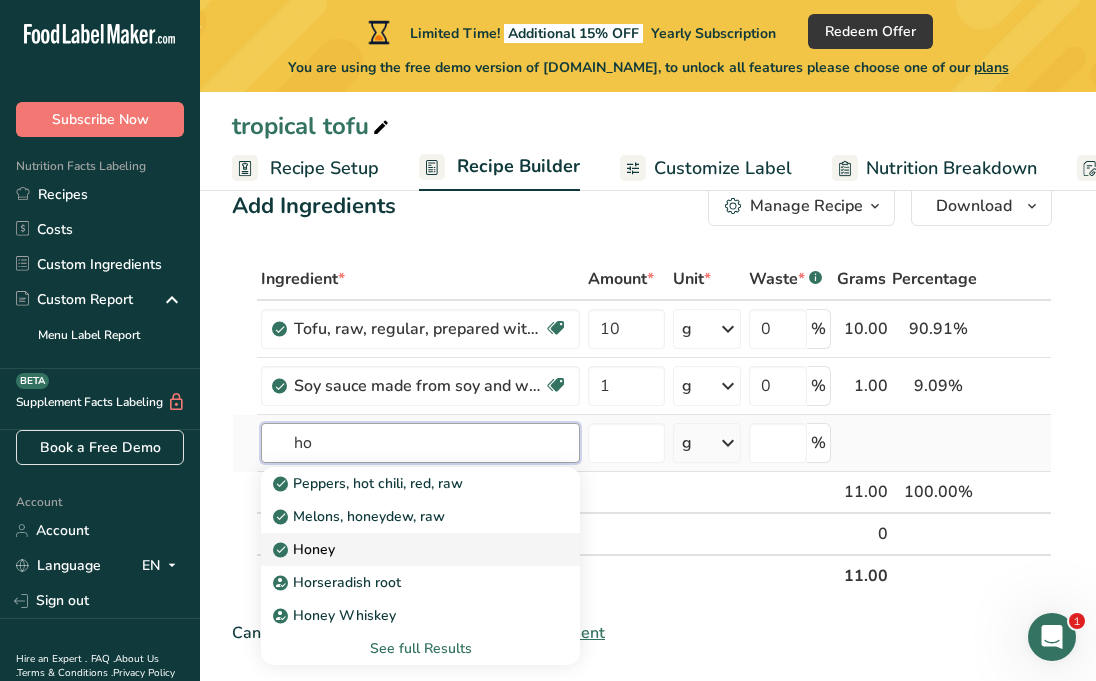 type on "ho" 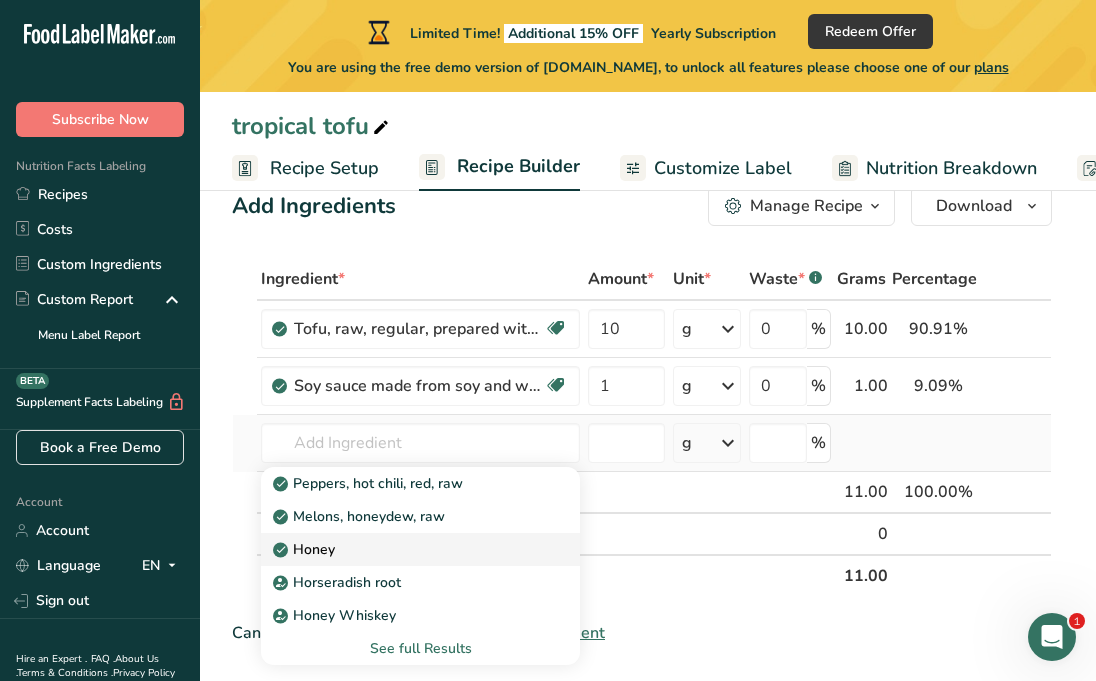 click on "Honey" at bounding box center [306, 549] 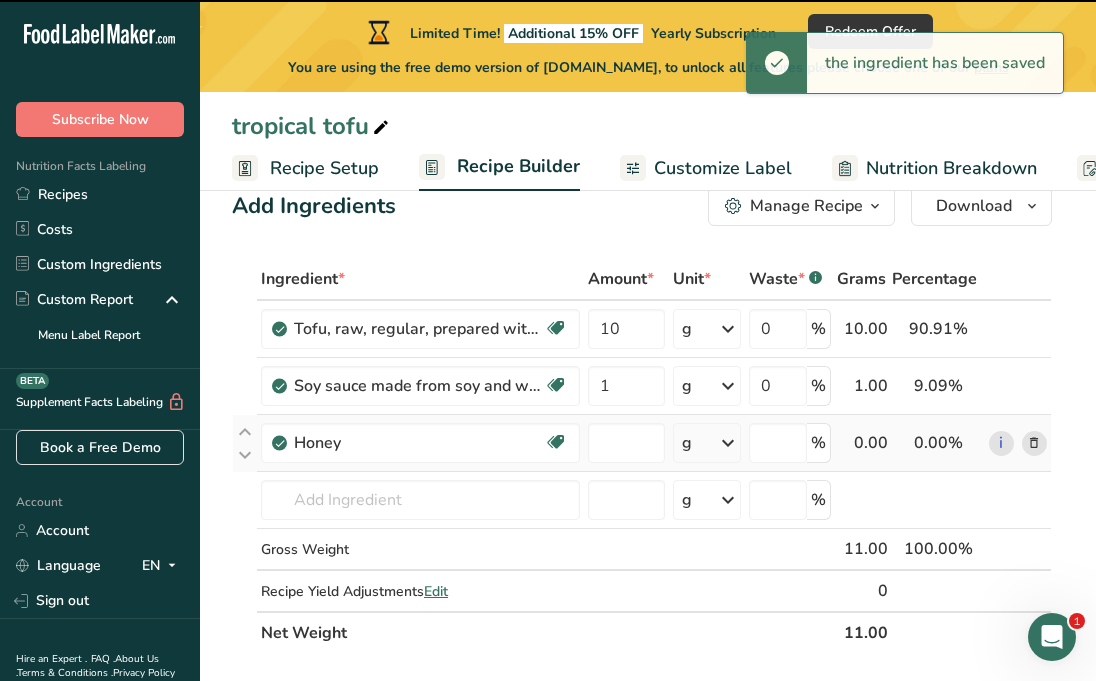 type on "0" 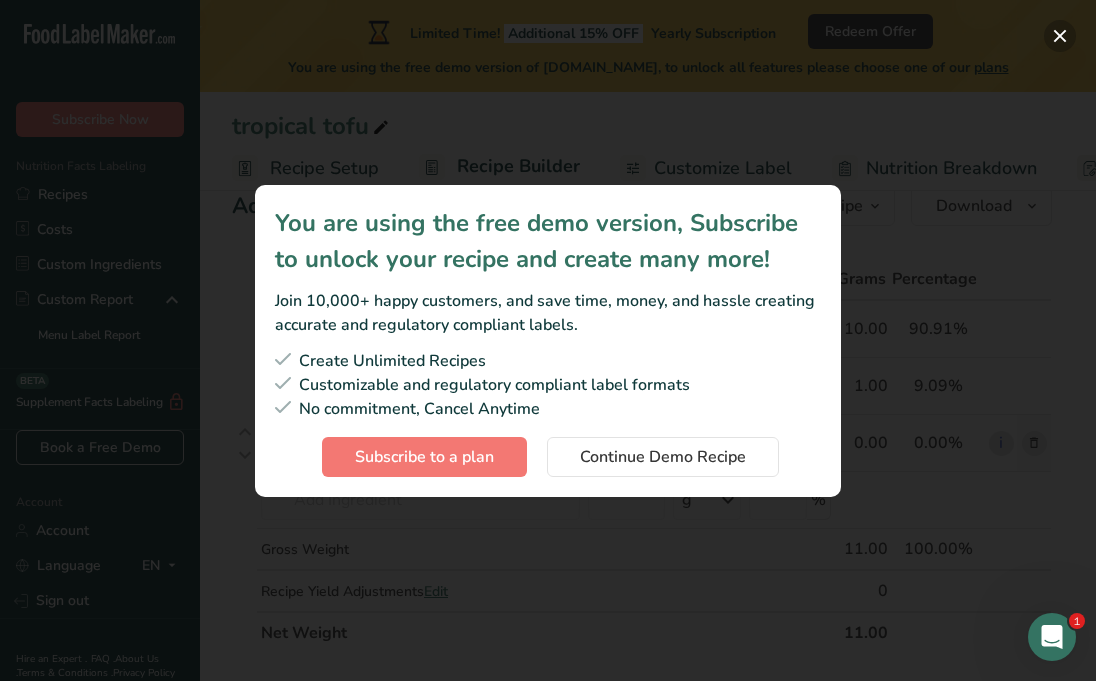 click at bounding box center (1060, 36) 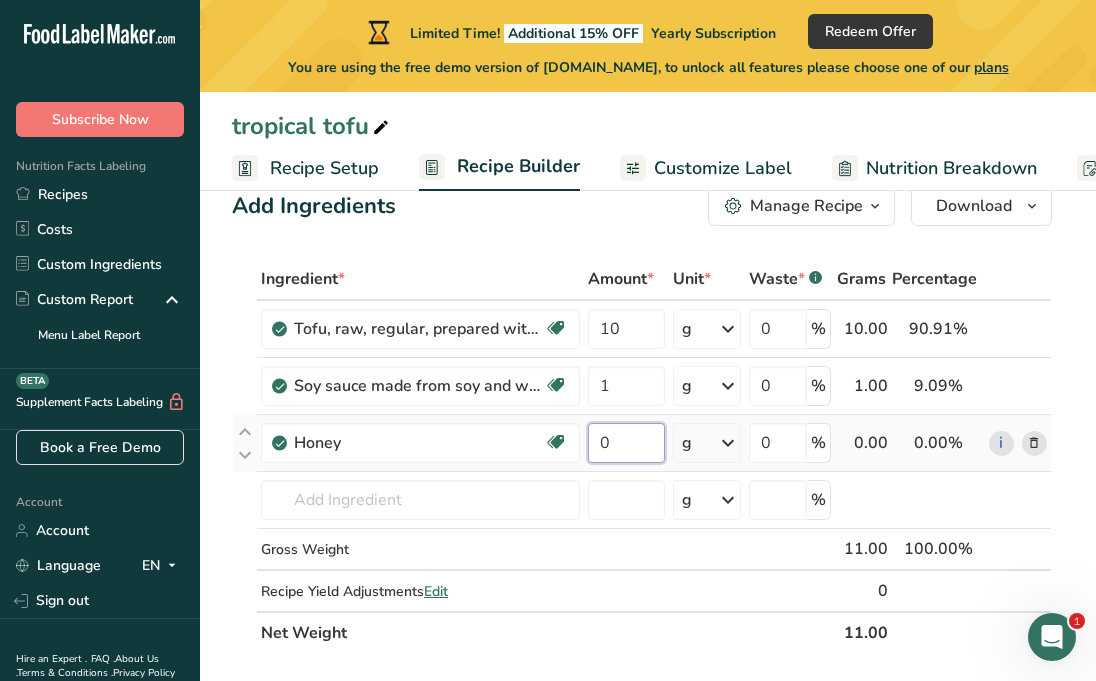 click on "0" at bounding box center (626, 443) 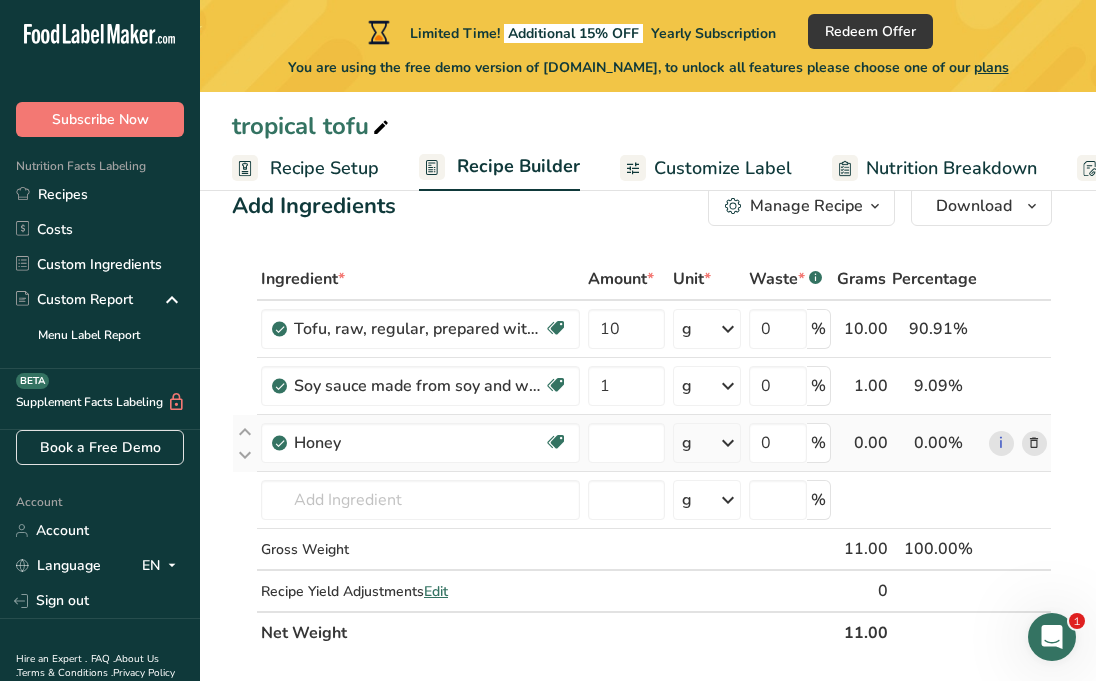 click on "Ingredient *
Amount *
Unit *
Waste *   .a-a{fill:#347362;}.b-a{fill:#fff;}          Grams
Percentage
Tofu, raw, regular, prepared with calcium sulfate
Dairy free
Gluten free
Vegan
Vegetarian
10
g
Portions
0.5 cup
0.25 block
Weight Units
g
kg
mg
See more
Volume Units
l
Volume units require a density conversion. If you know your ingredient's density enter it below. Otherwise, click on "RIA" our AI Regulatory bot - she will be able to help you
lb/ft3
g/cm3
Confirm
mL
lb/ft3" at bounding box center [642, 456] 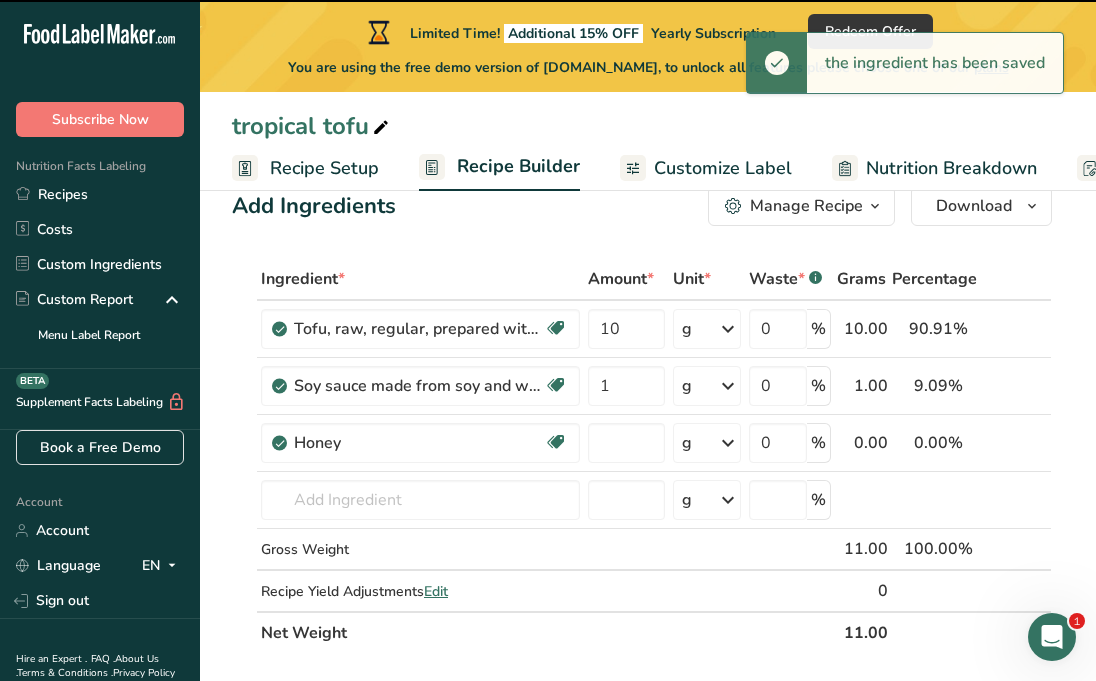type on "0" 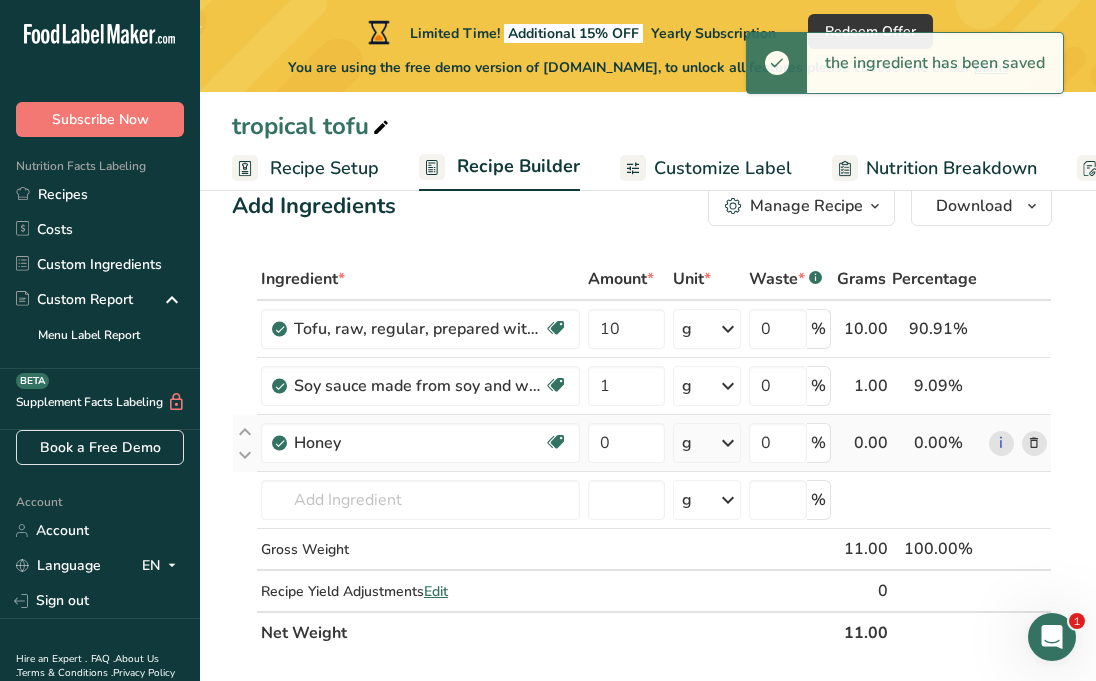 click at bounding box center (728, 443) 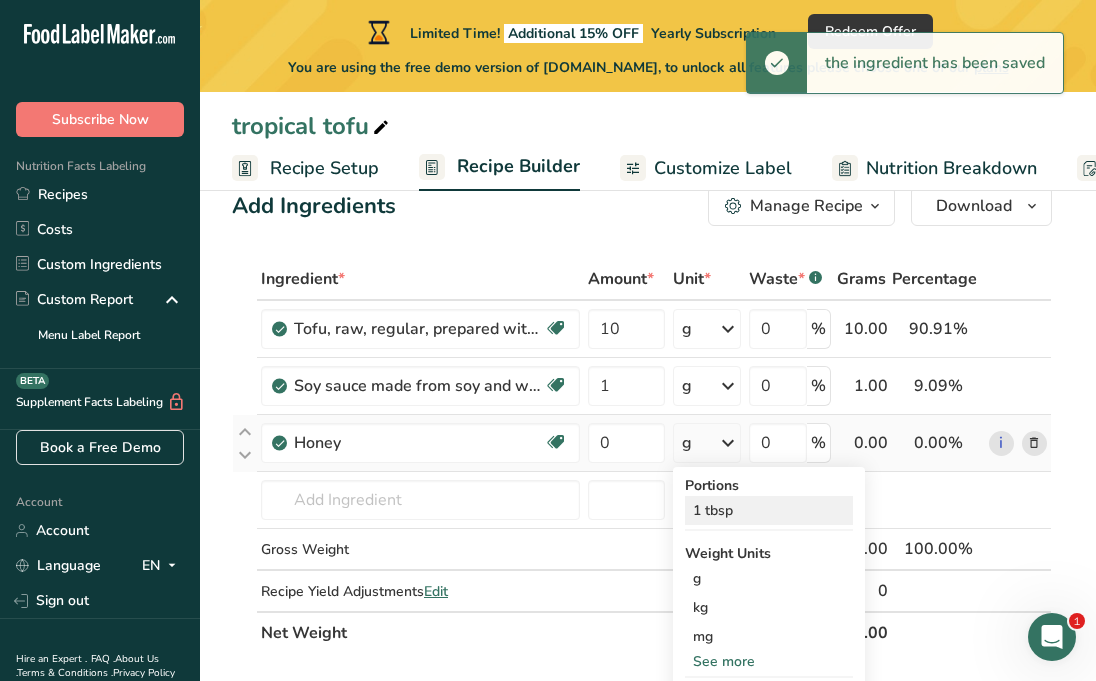 click on "1 tbsp" at bounding box center (769, 510) 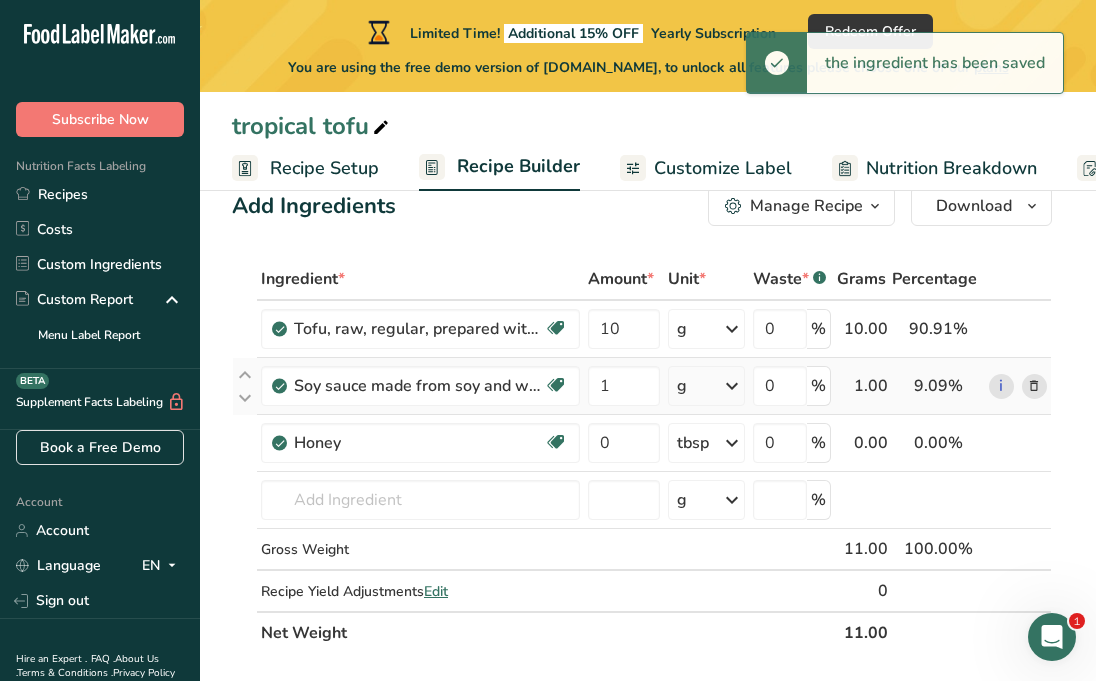 click at bounding box center [732, 386] 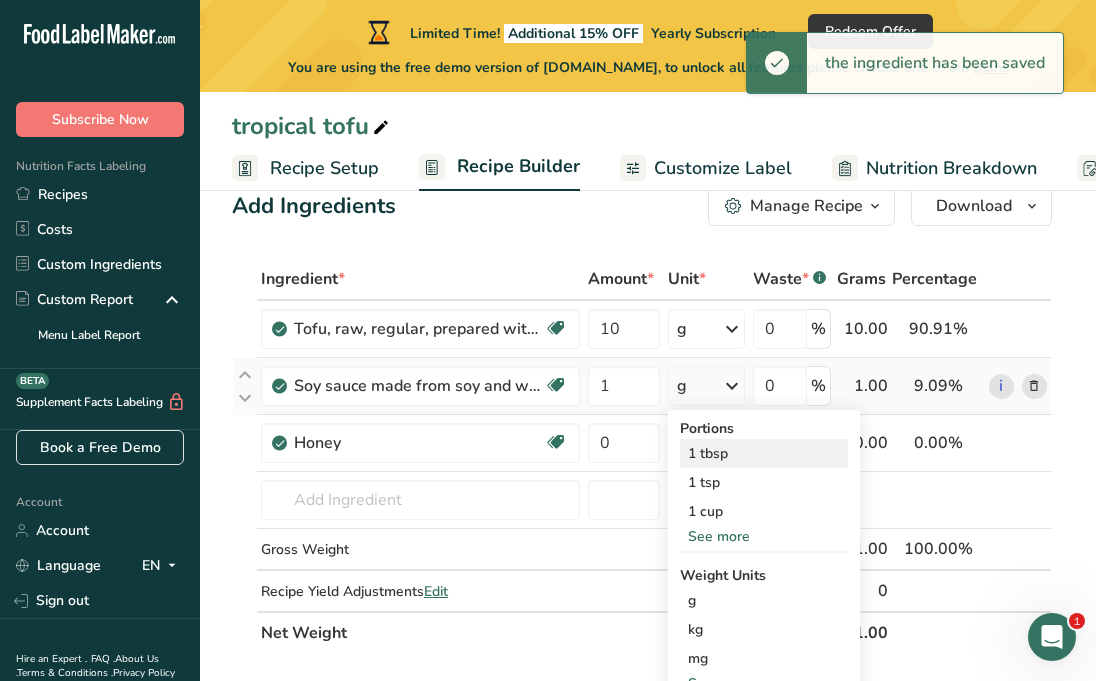 click on "1 tbsp" at bounding box center (764, 453) 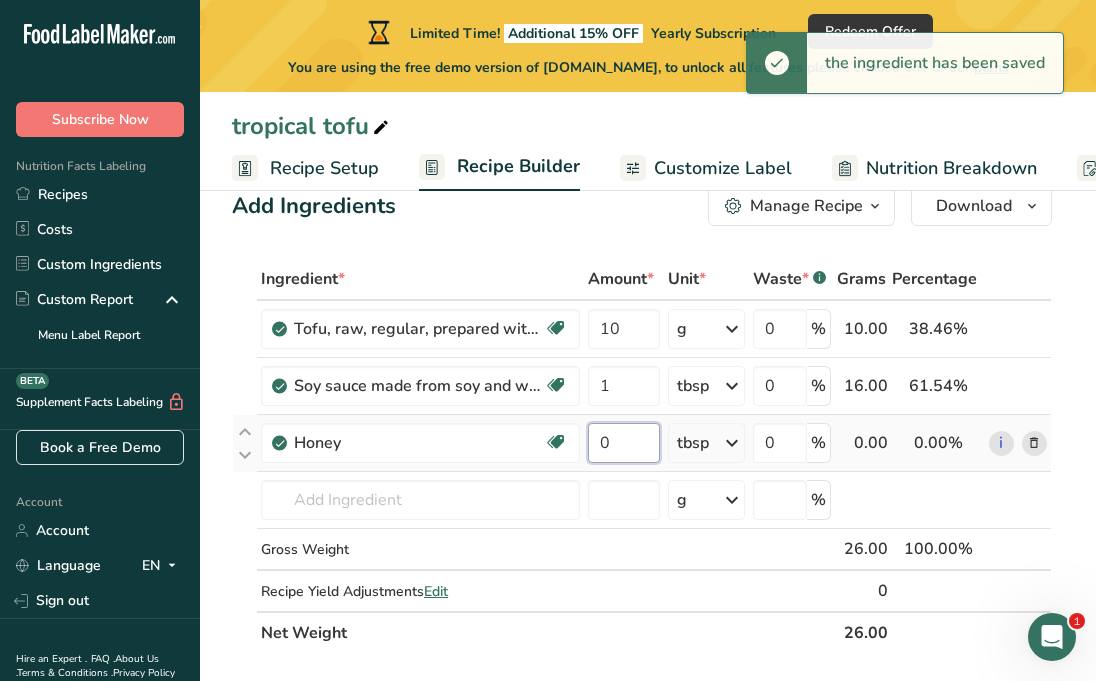 click on "0" at bounding box center [624, 443] 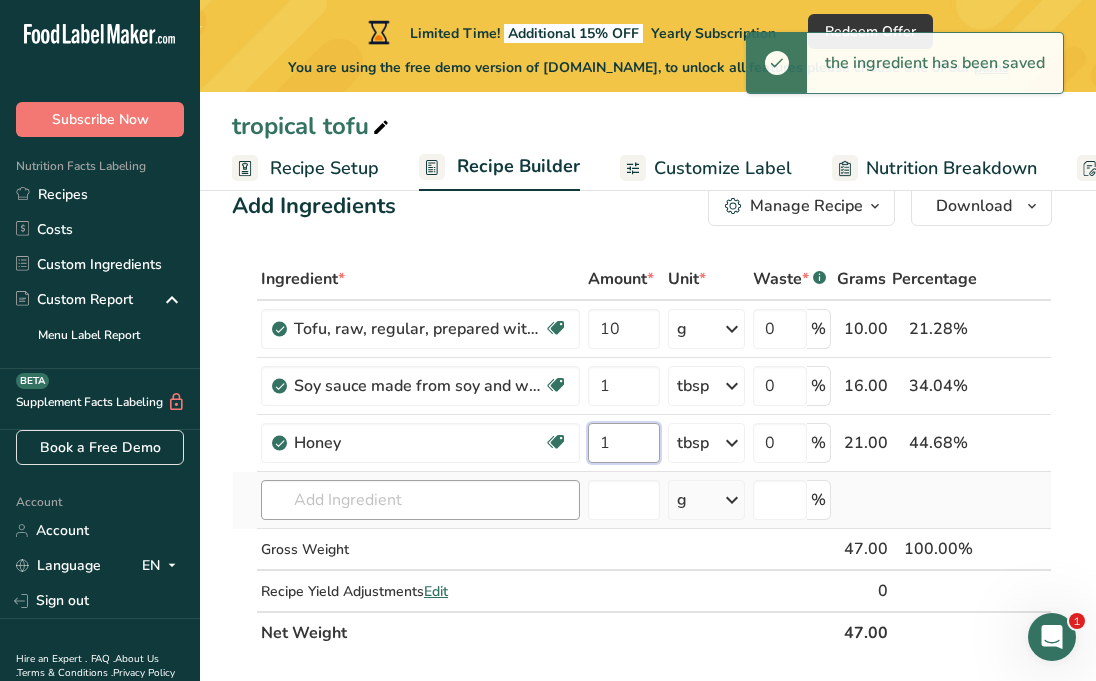 type on "1" 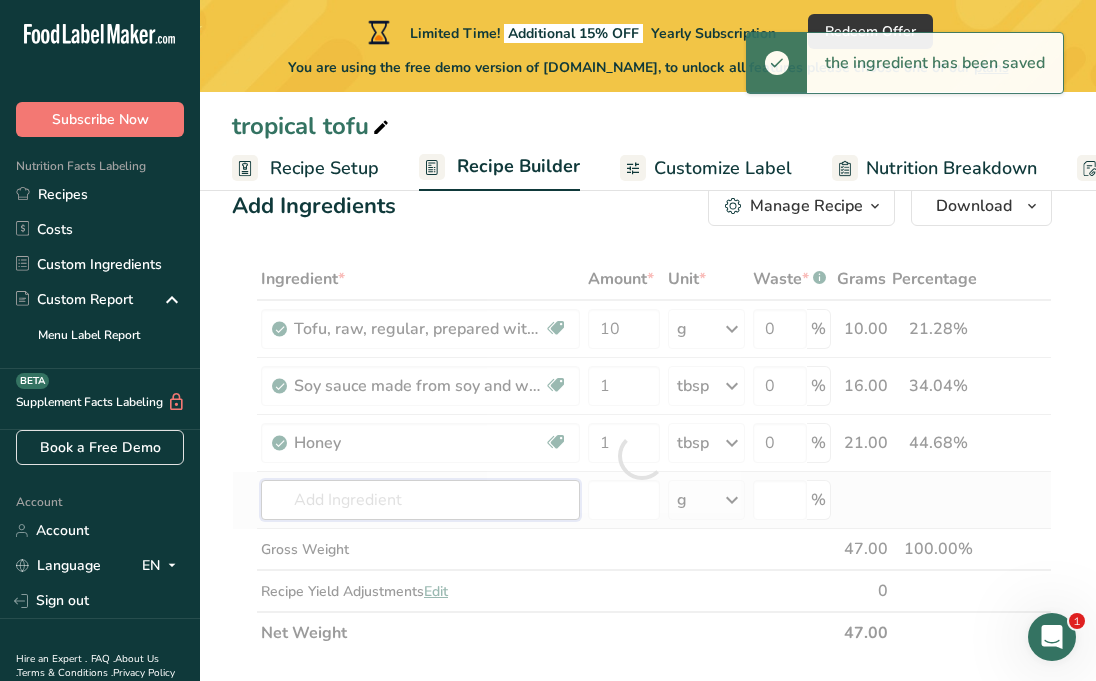 click on "Ingredient *
Amount *
Unit *
Waste *   .a-a{fill:#347362;}.b-a{fill:#fff;}          Grams
Percentage
Tofu, raw, regular, prepared with calcium sulfate
Dairy free
Gluten free
Vegan
Vegetarian
10
g
Portions
0.5 cup
0.25 block
Weight Units
g
kg
mg
See more
Volume Units
l
Volume units require a density conversion. If you know your ingredient's density enter it below. Otherwise, click on "RIA" our AI Regulatory bot - she will be able to help you
lb/ft3
g/cm3
Confirm
mL
lb/ft3" at bounding box center [642, 456] 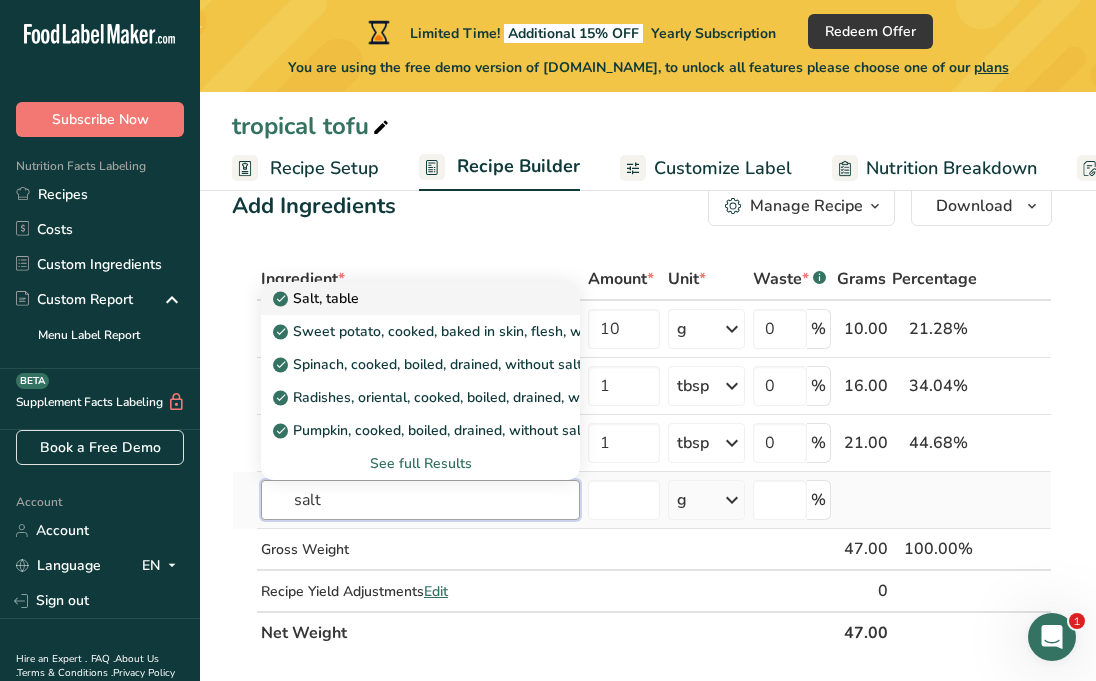 type on "salt" 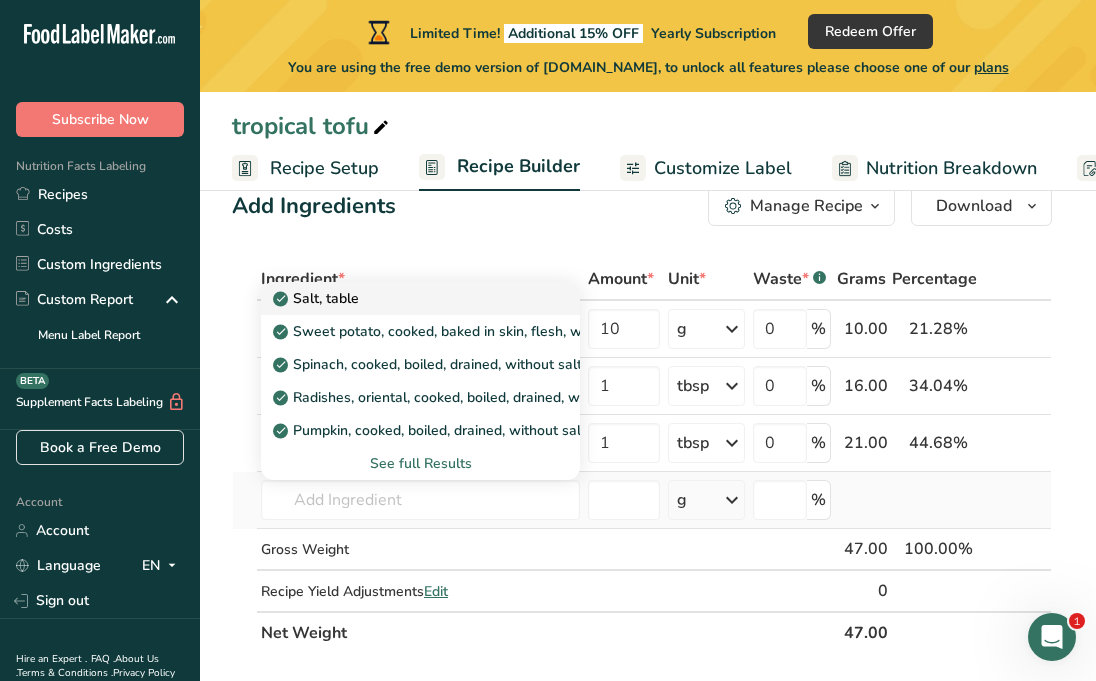 click on "Salt, table" at bounding box center [318, 298] 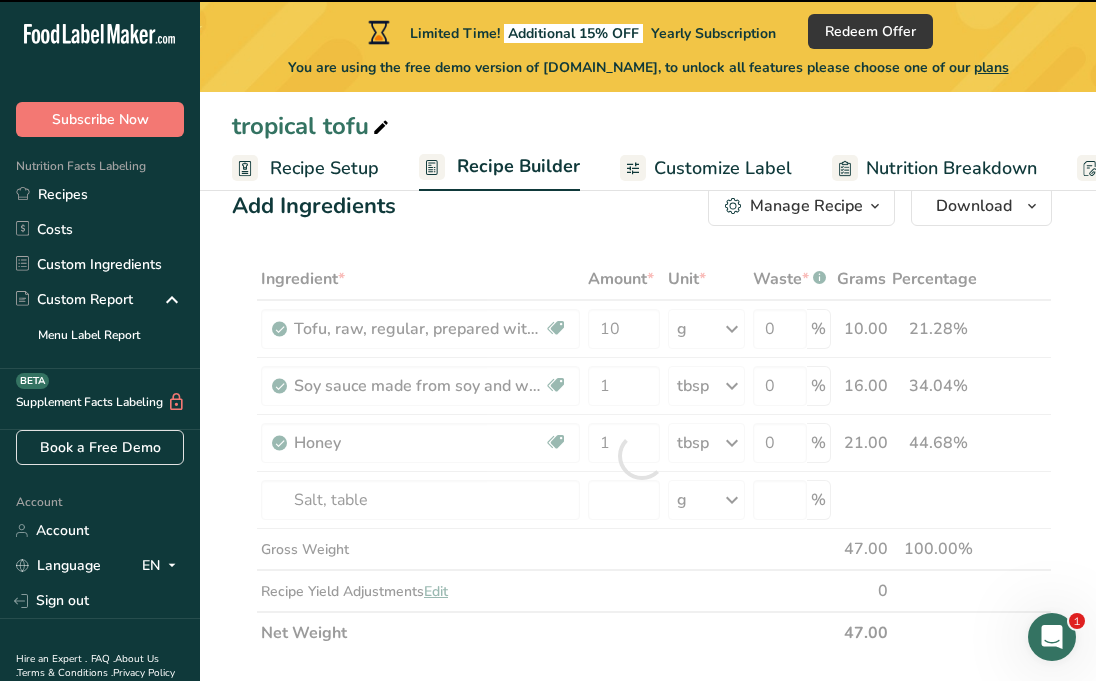type on "0" 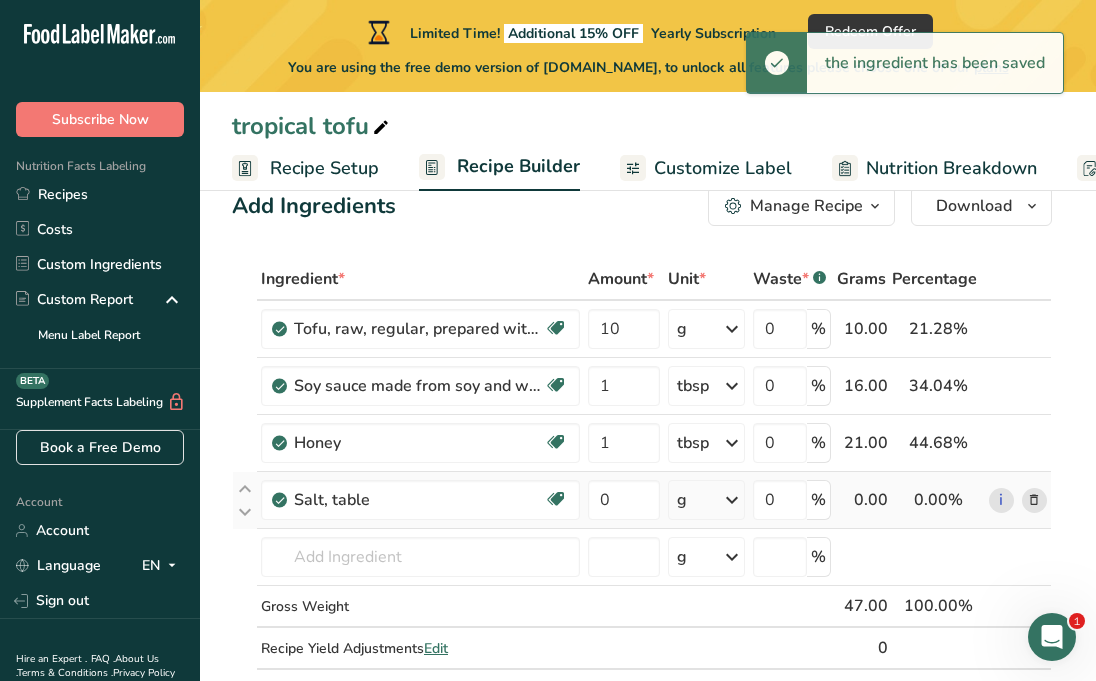 click at bounding box center (732, 500) 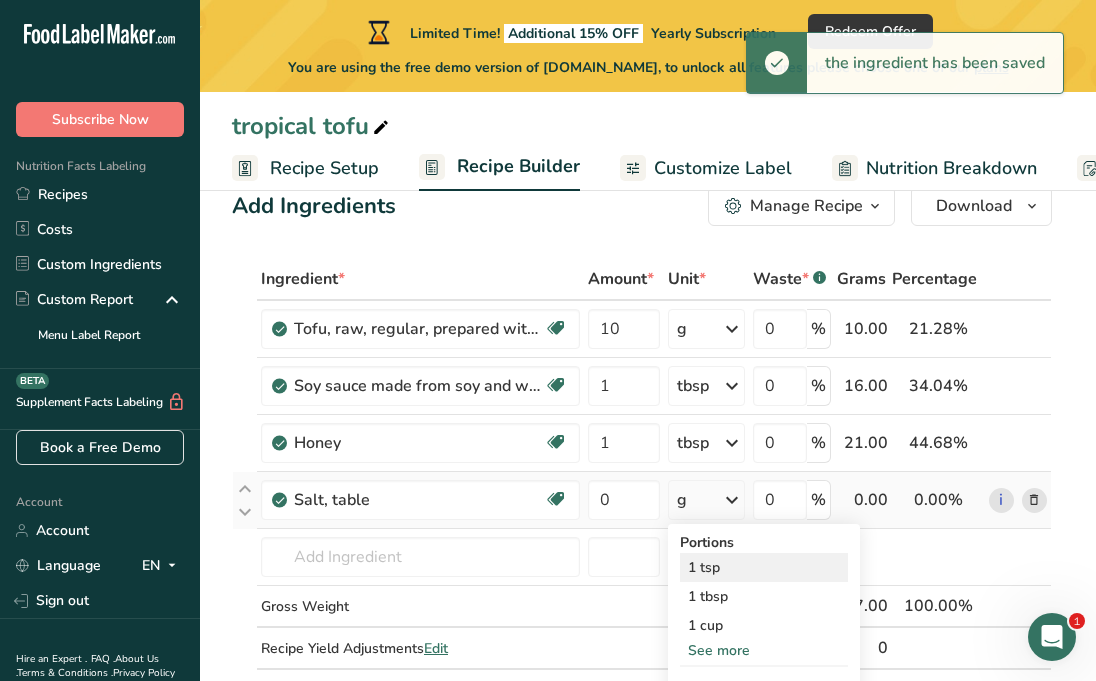 click on "1 tsp" at bounding box center (764, 567) 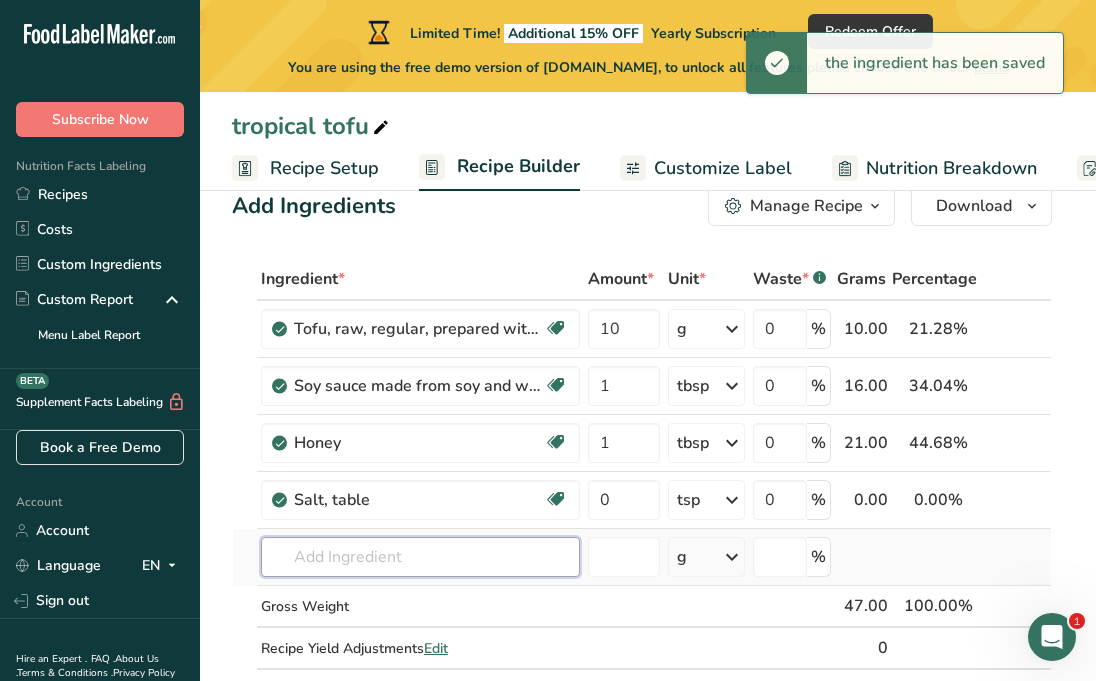 click at bounding box center (420, 557) 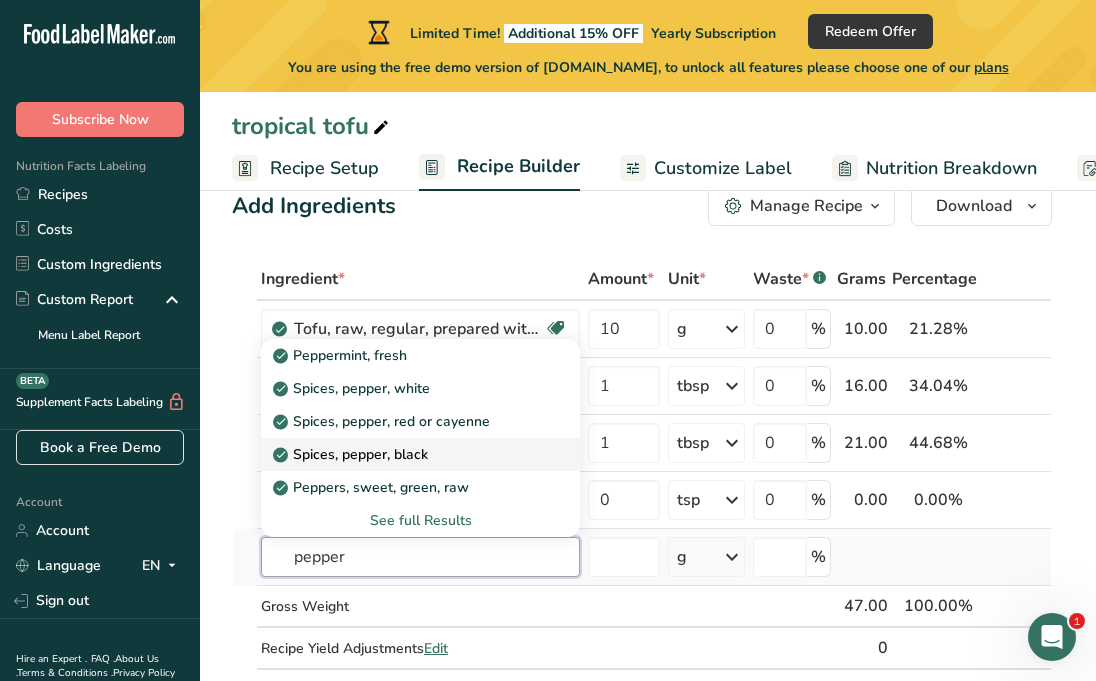 type on "pepper" 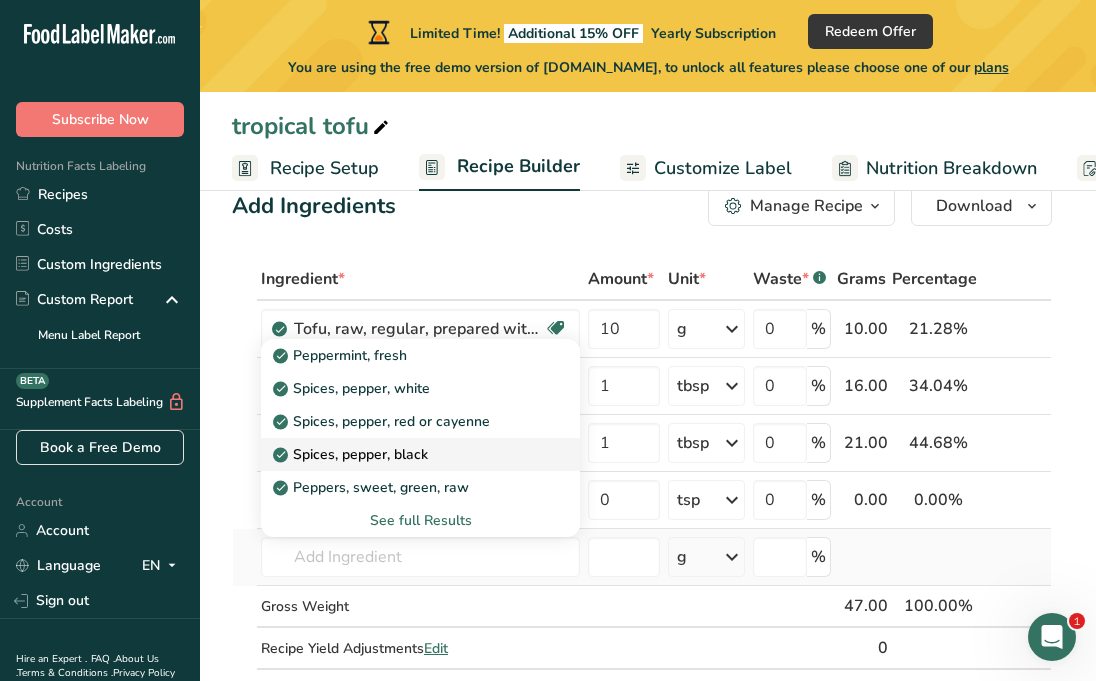 click on "Spices, pepper, black" at bounding box center [352, 454] 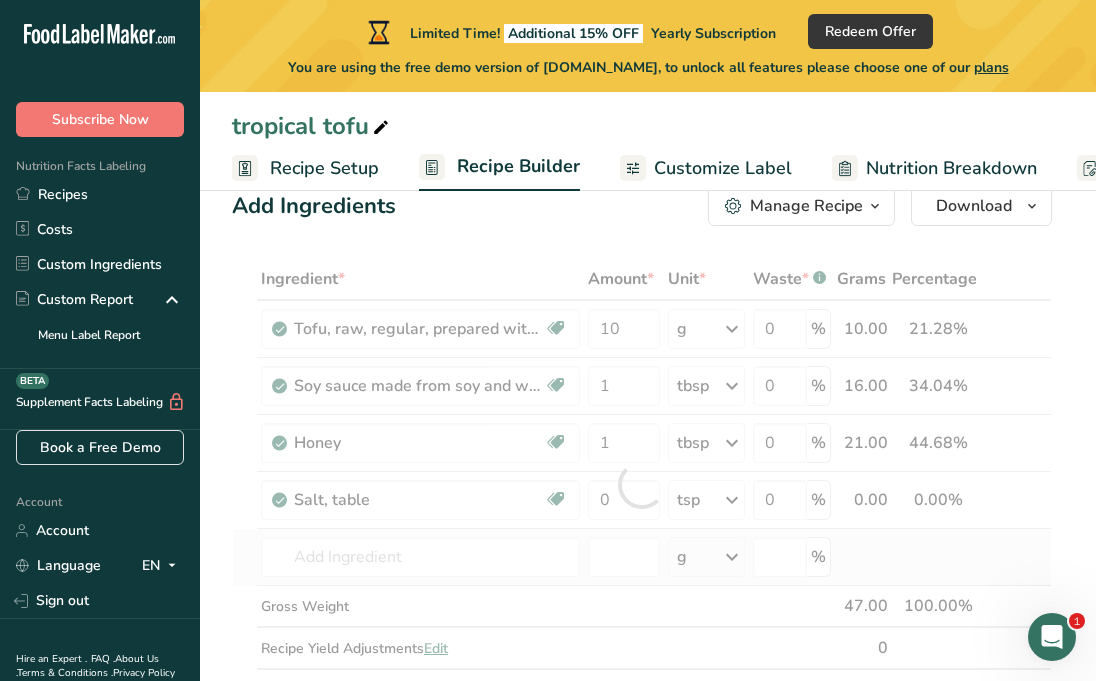 type on "Spices, pepper, black" 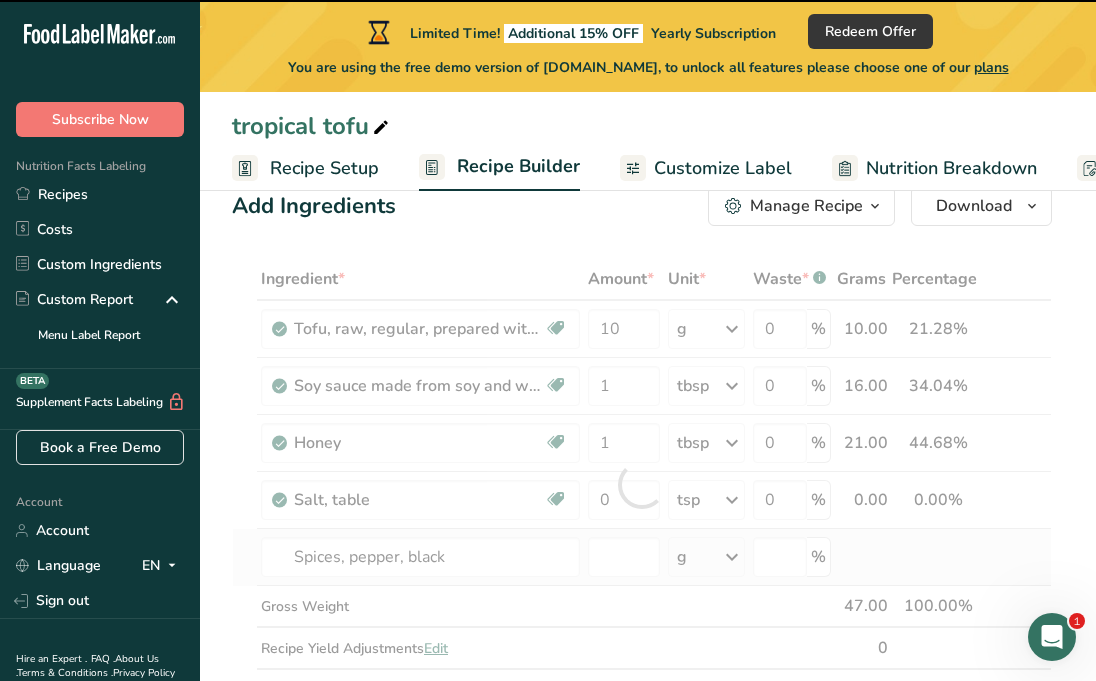type on "0" 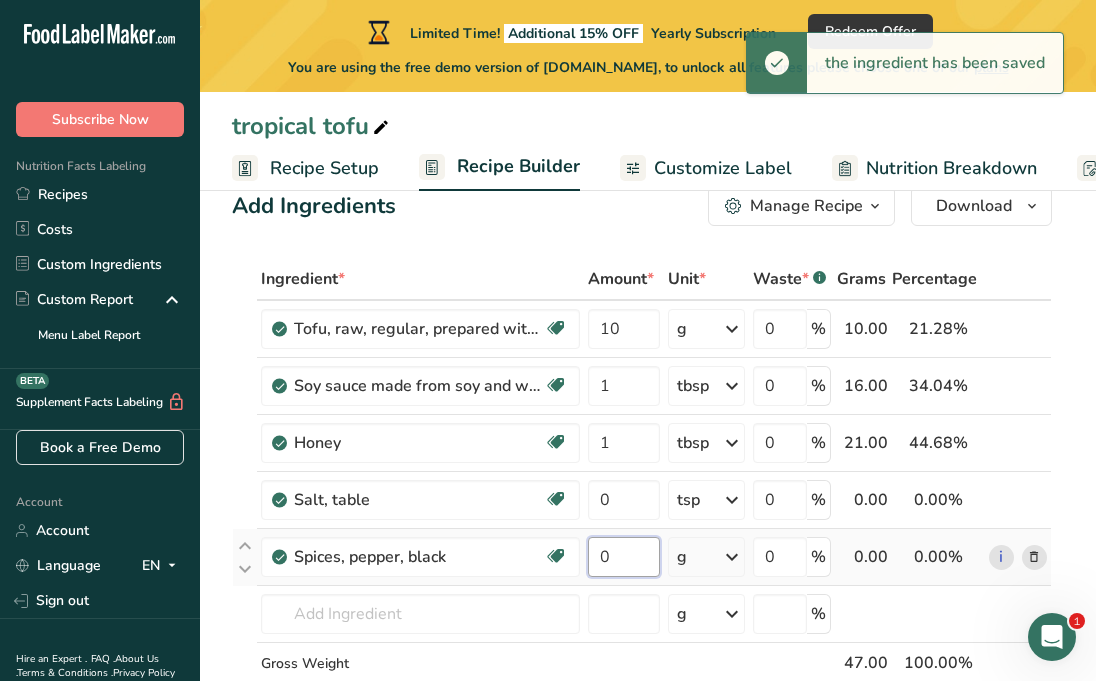 click on "0" at bounding box center (624, 557) 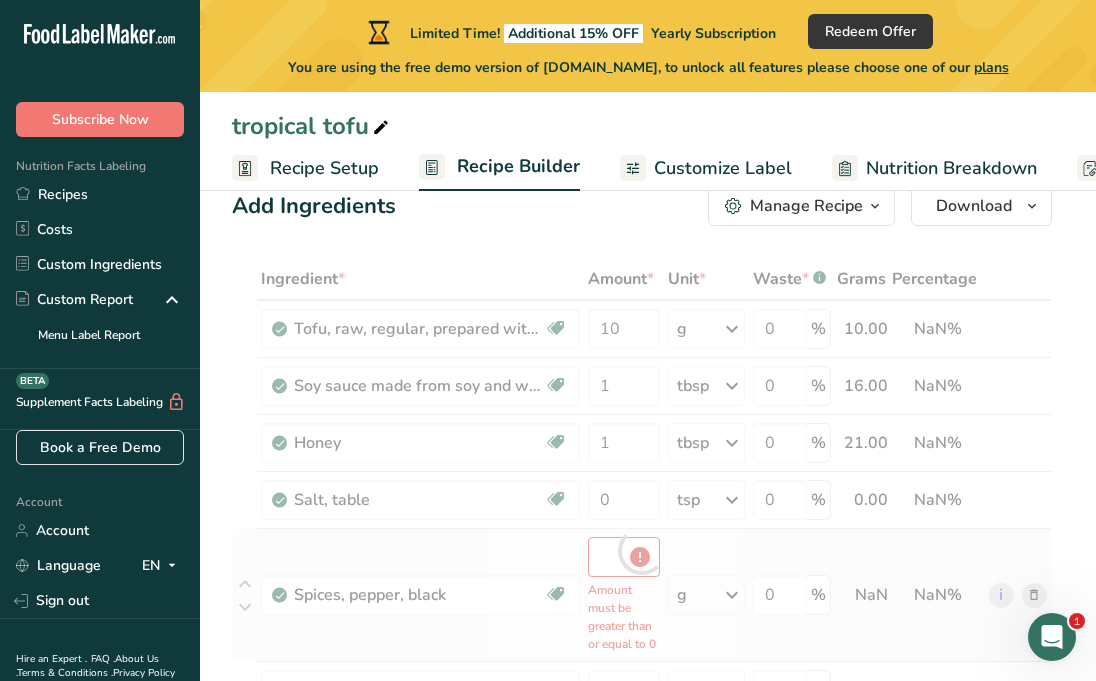 click on "Ingredient *
Amount *
Unit *
Waste *   .a-a{fill:#347362;}.b-a{fill:#fff;}          Grams
Percentage
Tofu, raw, regular, prepared with calcium sulfate
Dairy free
Gluten free
Vegan
Vegetarian
10
g
Portions
0.5 cup
0.25 block
Weight Units
g
kg
mg
See more
Volume Units
l
Volume units require a density conversion. If you know your ingredient's density enter it below. Otherwise, click on "RIA" our AI Regulatory bot - she will be able to help you
lb/ft3
g/cm3
Confirm
mL
lb/ft3" at bounding box center [642, 551] 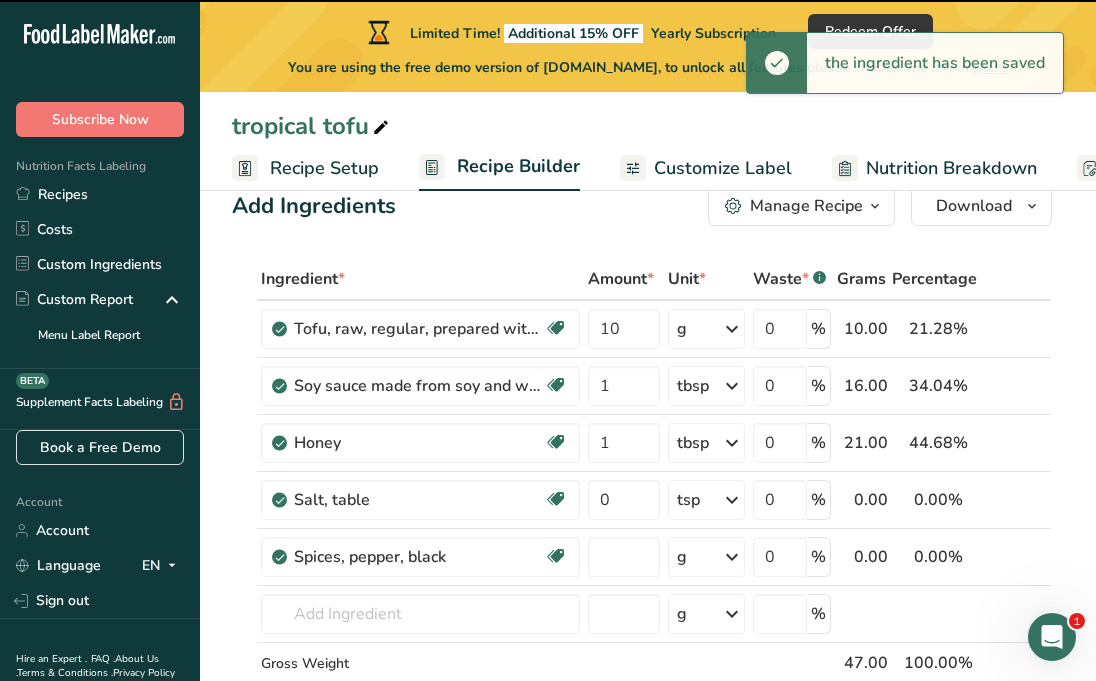 type on "0" 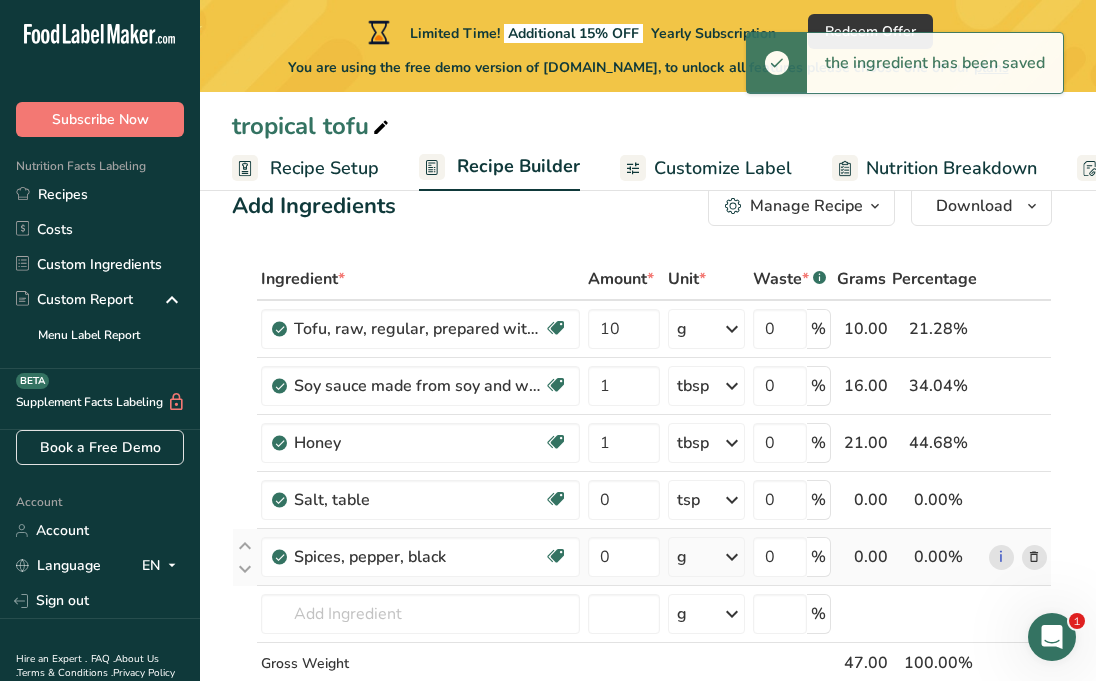 click on "g" at bounding box center [706, 557] 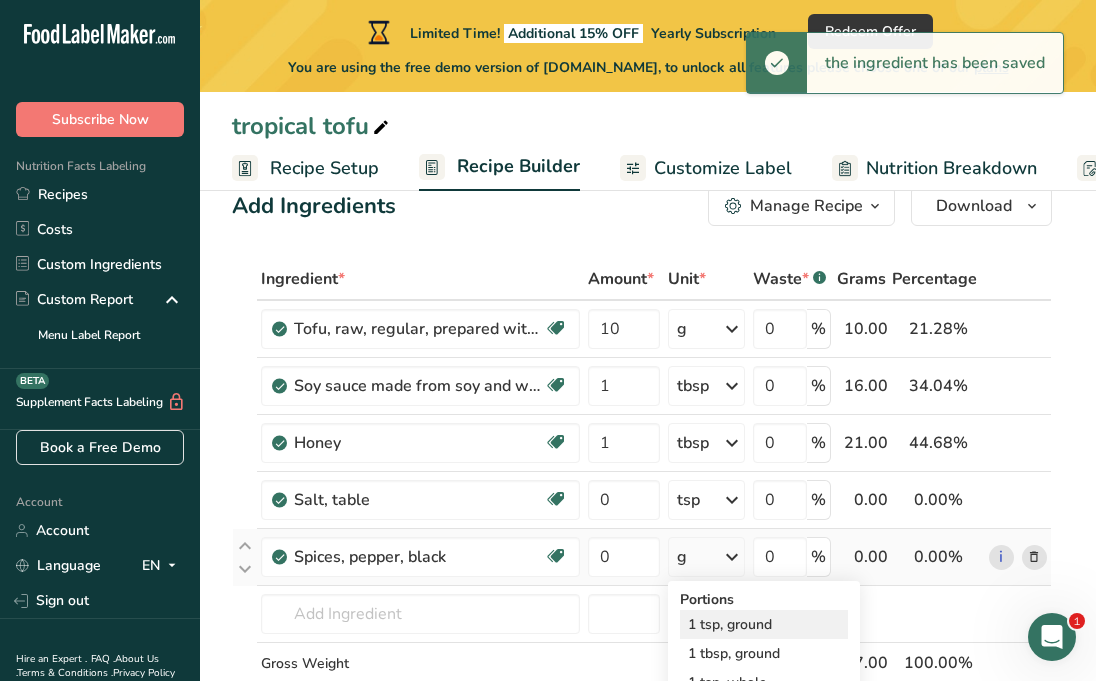 click on "1 tsp, ground" at bounding box center [764, 624] 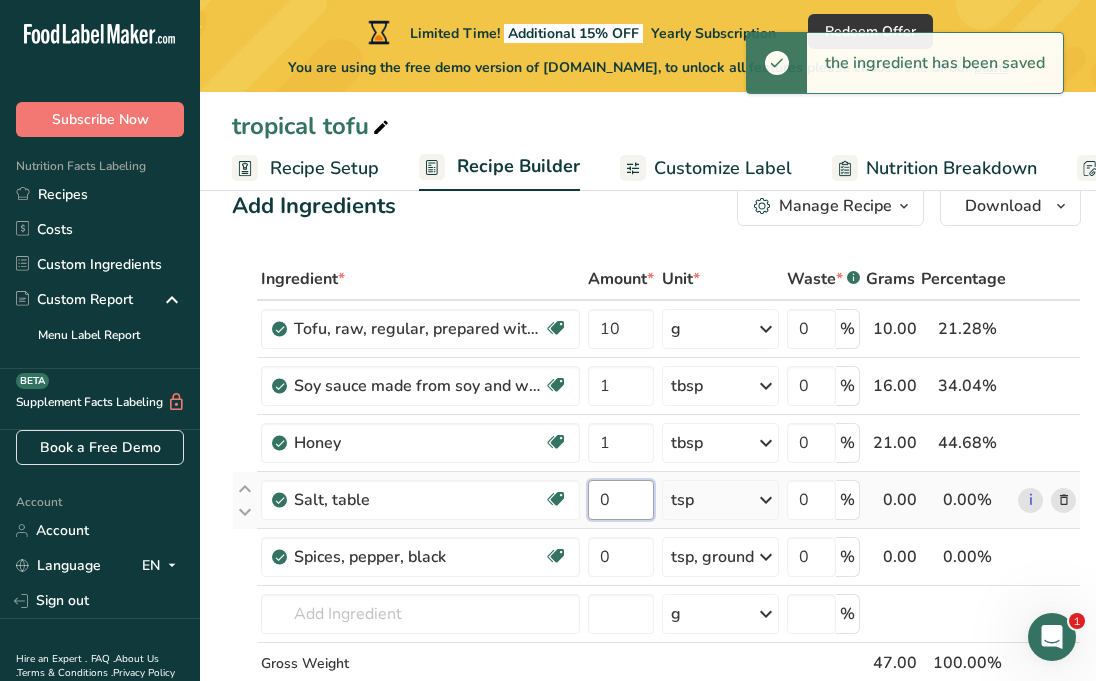click on "0" at bounding box center [621, 500] 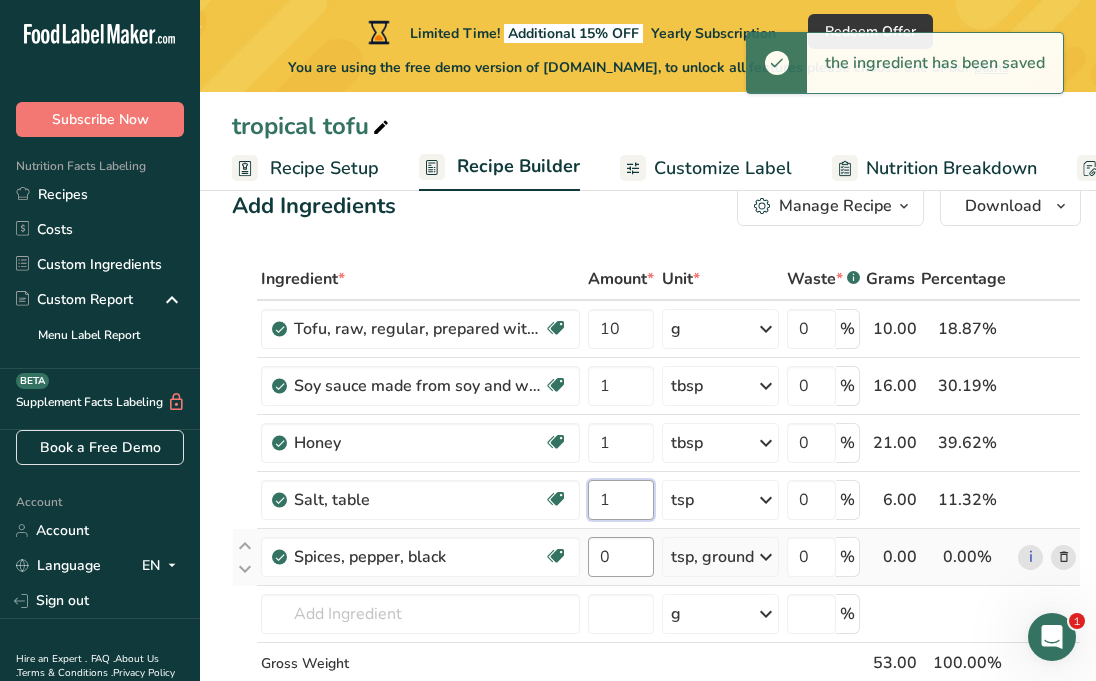 type on "1" 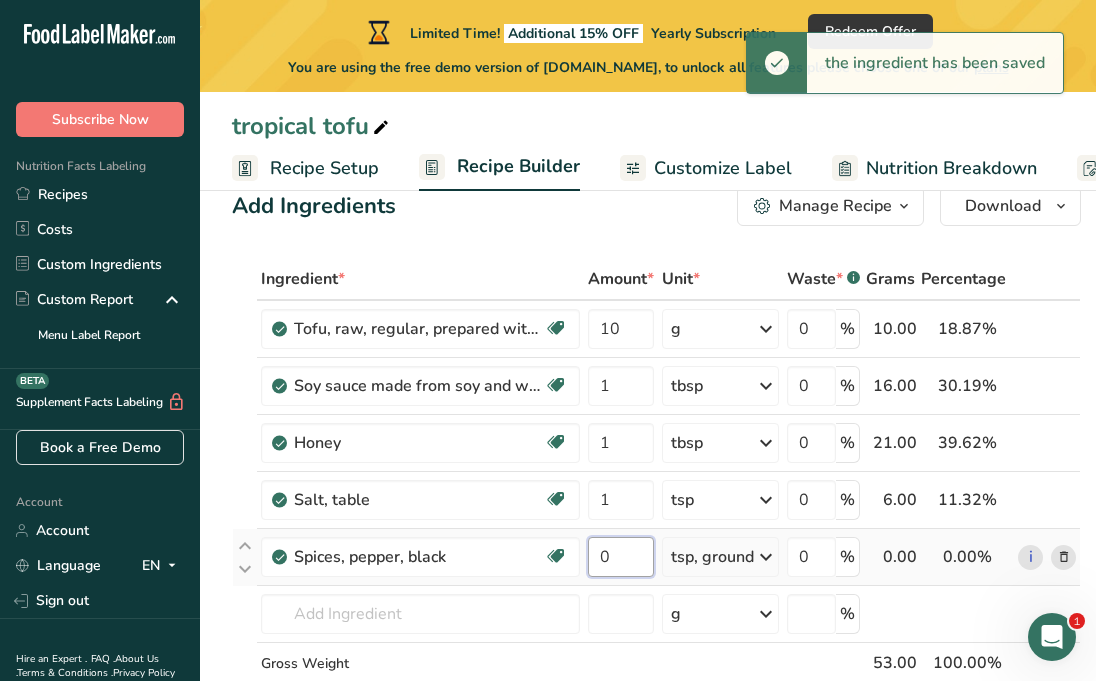 click on "Ingredient *
Amount *
Unit *
Waste *   .a-a{fill:#347362;}.b-a{fill:#fff;}          Grams
Percentage
Tofu, raw, regular, prepared with calcium sulfate
Dairy free
Gluten free
Vegan
Vegetarian
10
g
Portions
0.5 cup
0.25 block
Weight Units
g
kg
mg
See more
Volume Units
l
Volume units require a density conversion. If you know your ingredient's density enter it below. Otherwise, click on "RIA" our AI Regulatory bot - she will be able to help you
lb/ft3
g/cm3
Confirm
mL
lb/ft3" at bounding box center (656, 513) 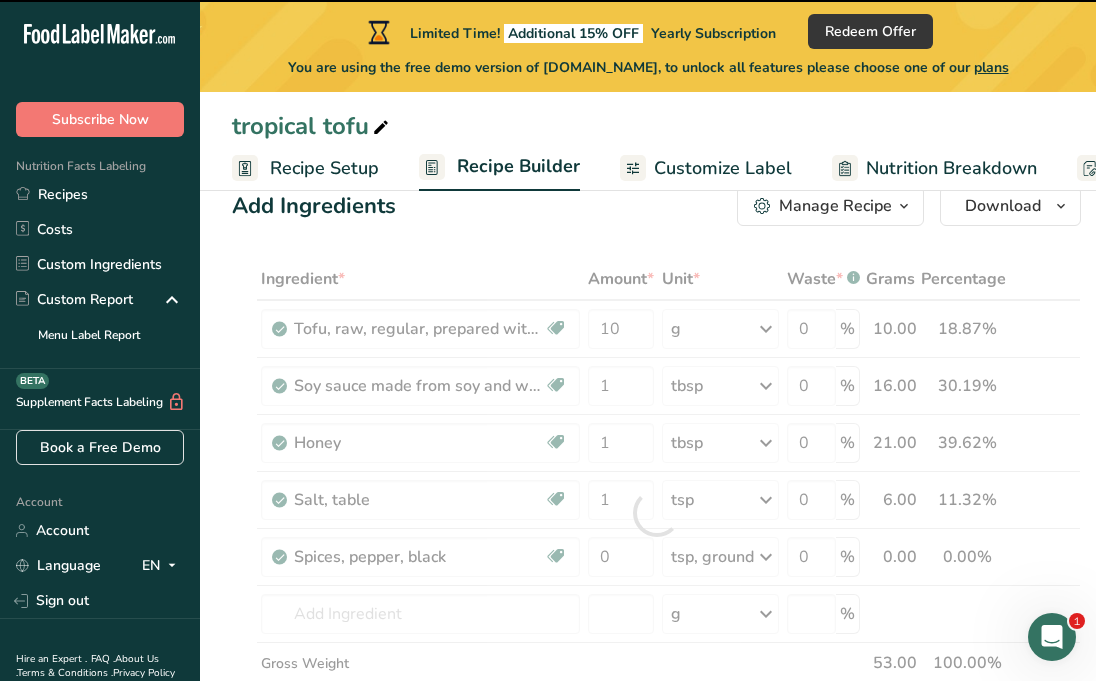 click at bounding box center (656, 513) 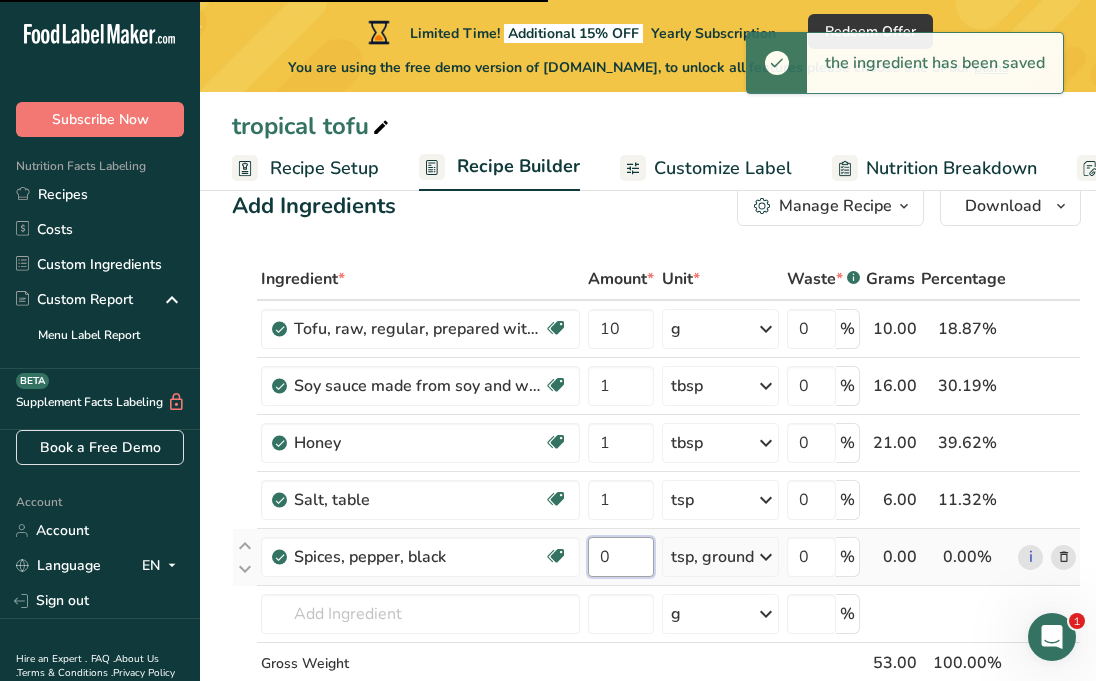 click on "0" at bounding box center [621, 557] 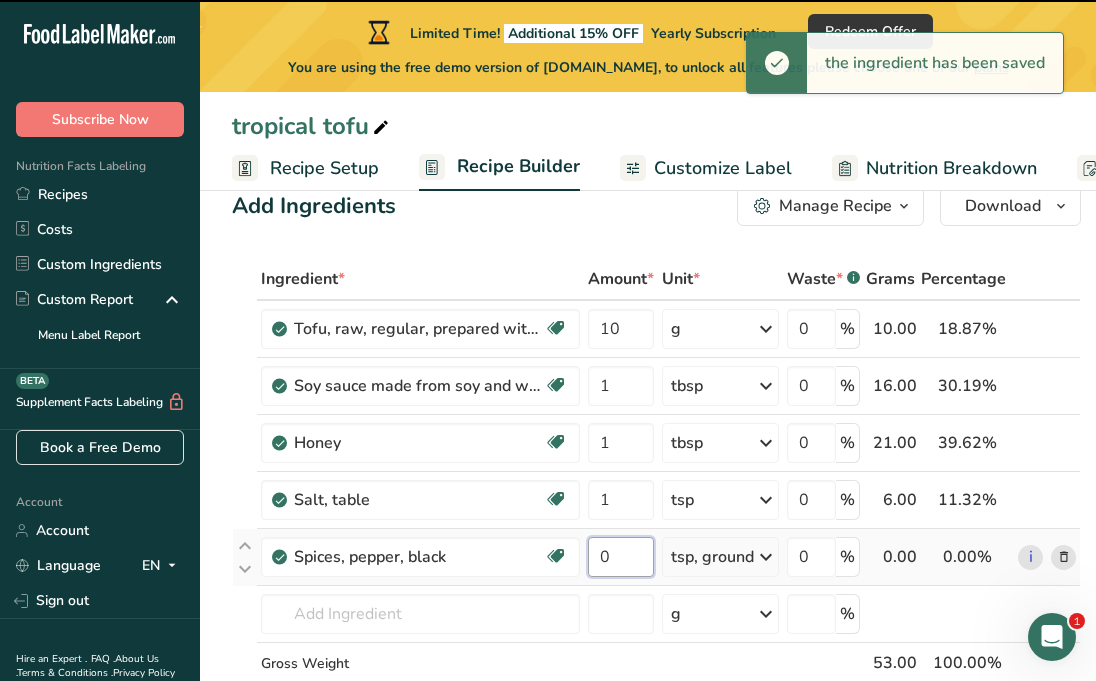 type on "1" 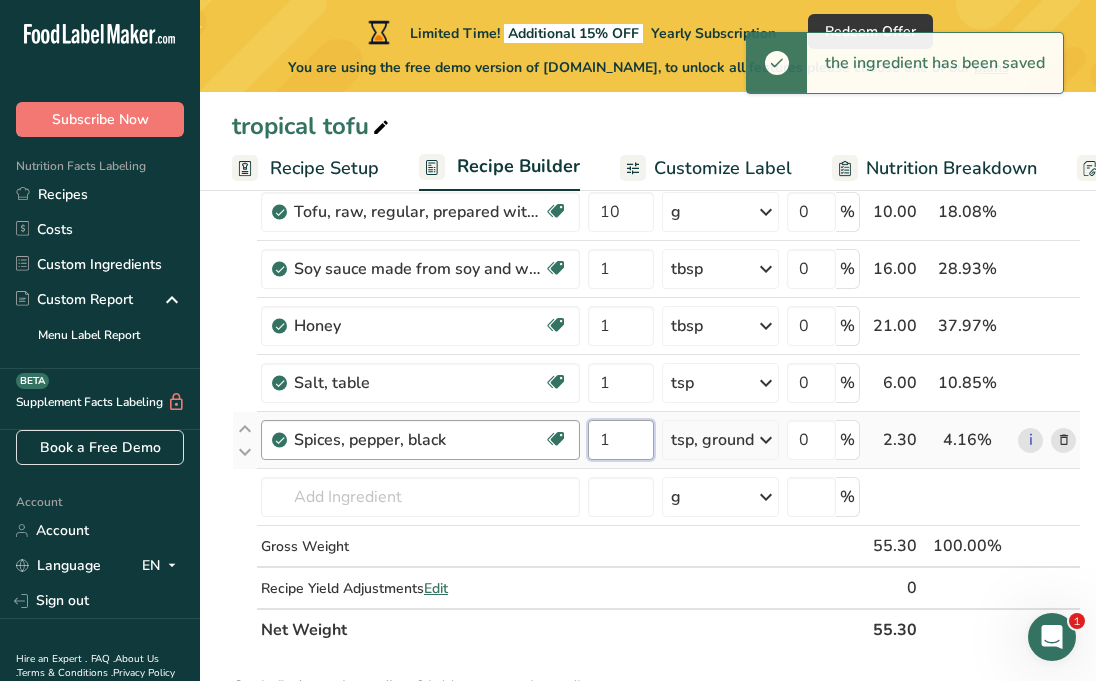 scroll, scrollTop: 177, scrollLeft: 0, axis: vertical 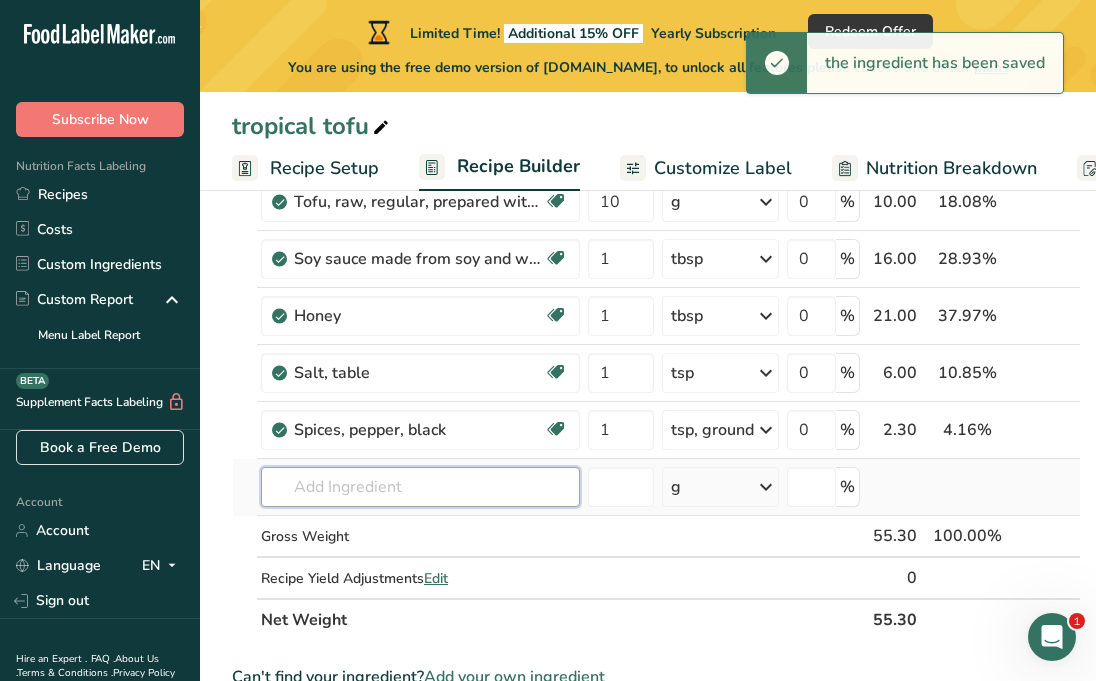 click on "Ingredient *
Amount *
Unit *
Waste *   .a-a{fill:#347362;}.b-a{fill:#fff;}          Grams
Percentage
Tofu, raw, regular, prepared with calcium sulfate
Dairy free
Gluten free
Vegan
Vegetarian
10
g
Portions
0.5 cup
0.25 block
Weight Units
g
kg
mg
See more
Volume Units
l
Volume units require a density conversion. If you know your ingredient's density enter it below. Otherwise, click on "RIA" our AI Regulatory bot - she will be able to help you
lb/ft3
g/cm3
Confirm
mL
lb/ft3" at bounding box center (656, 386) 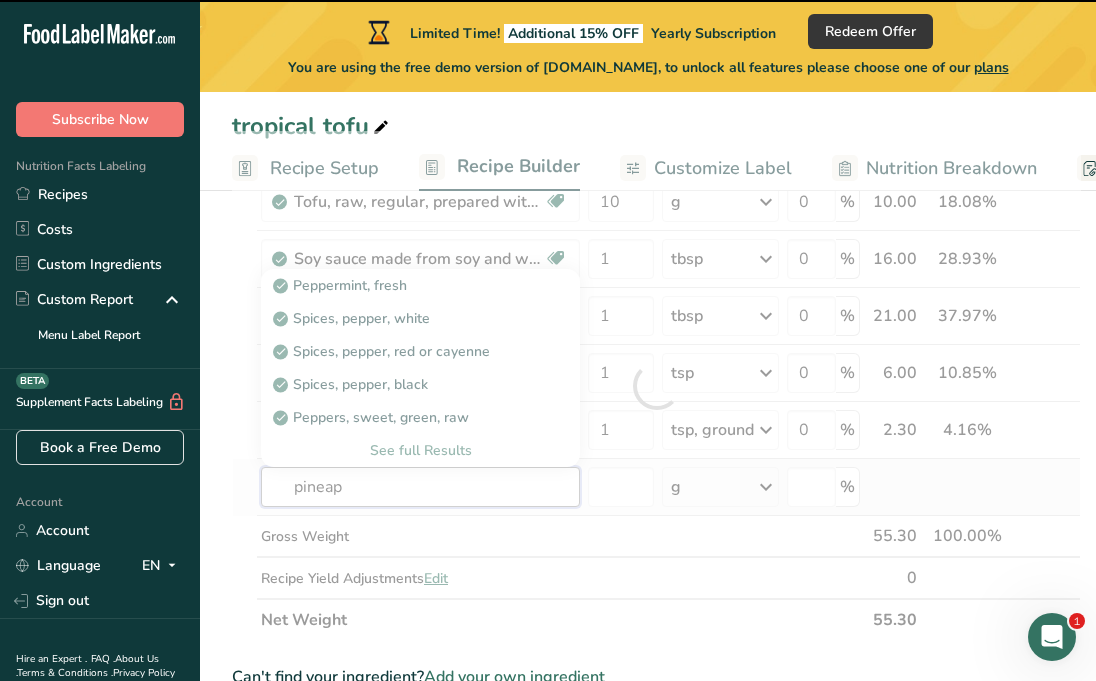 type on "pineapp" 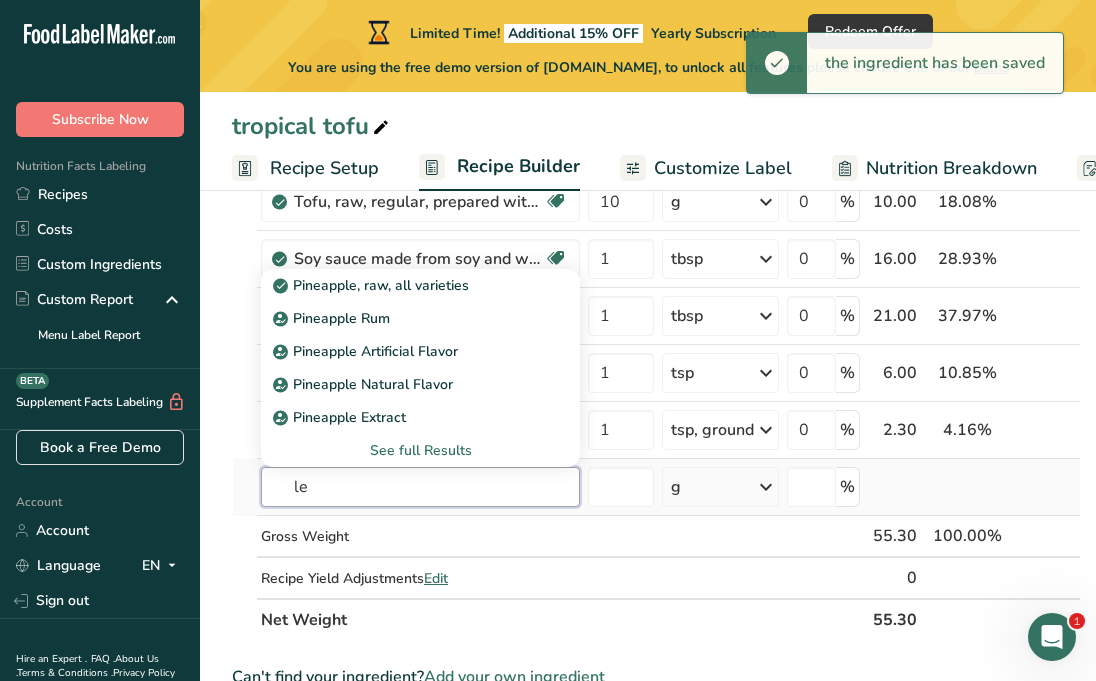 type on "l" 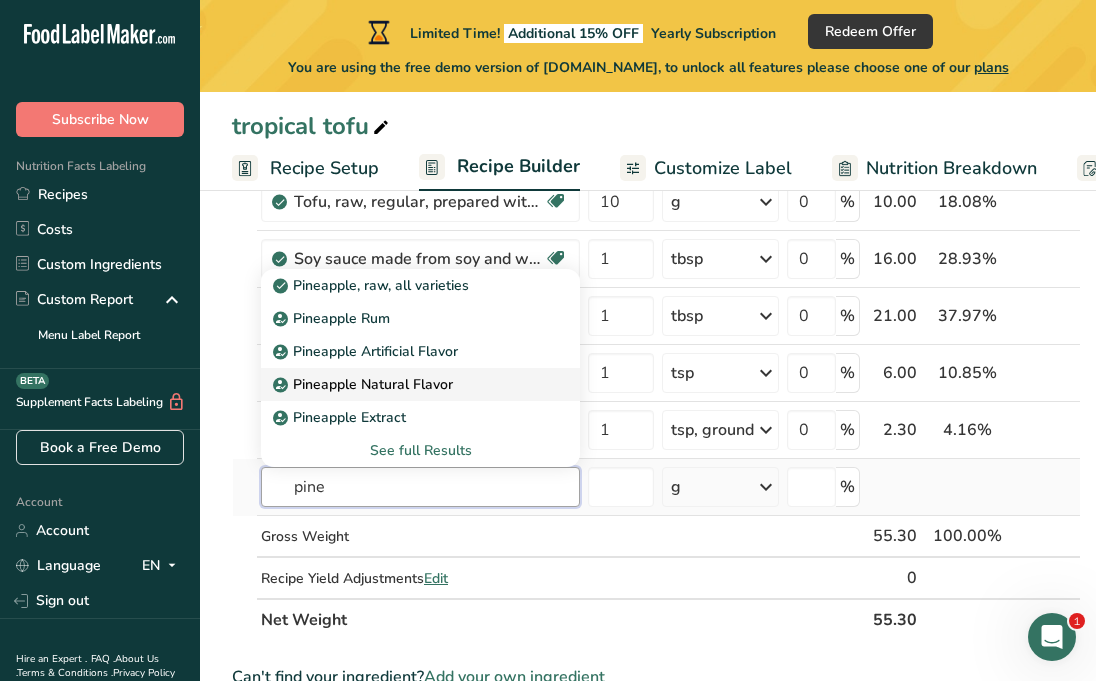 type on "pine" 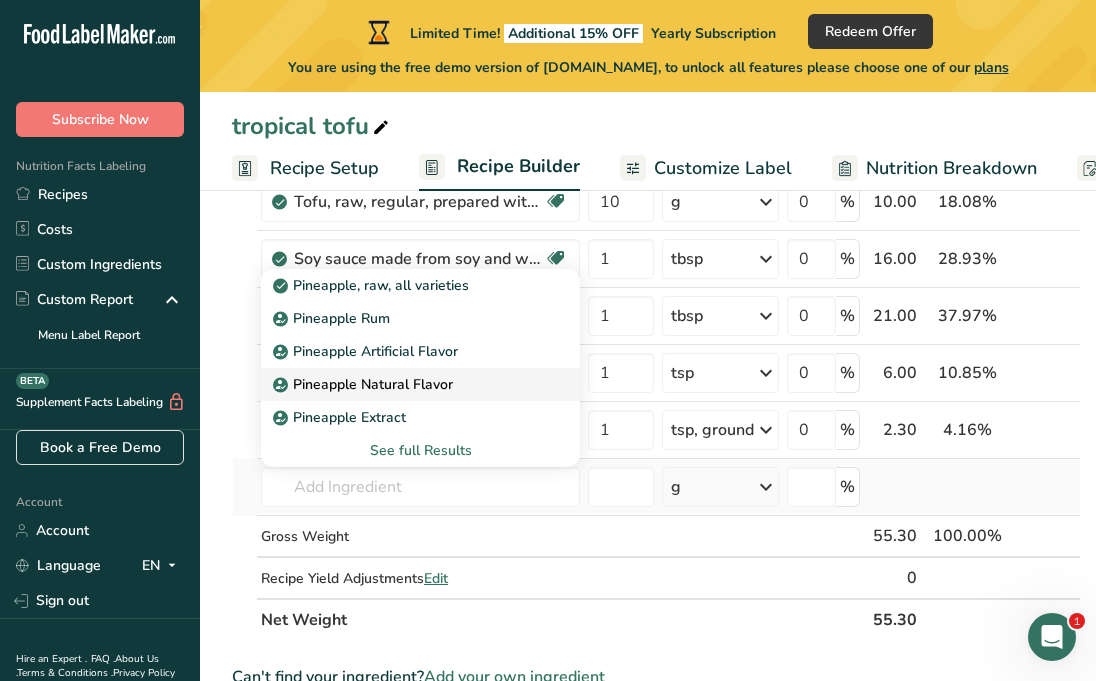 click on "Pineapple Natural Flavor" at bounding box center [365, 384] 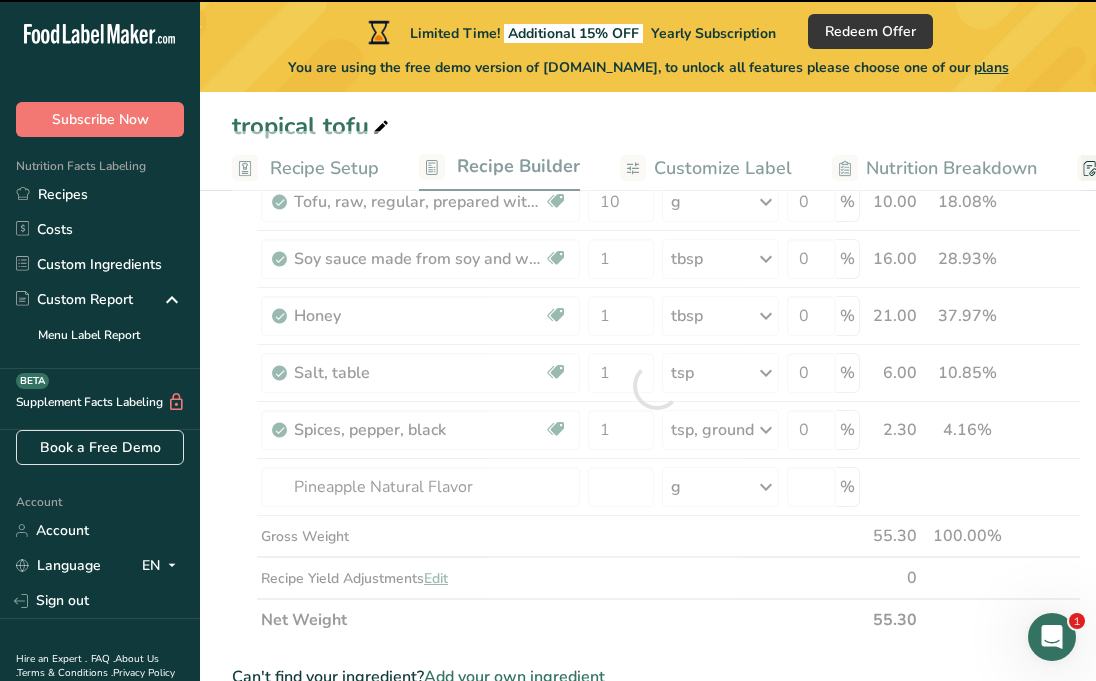 type on "0" 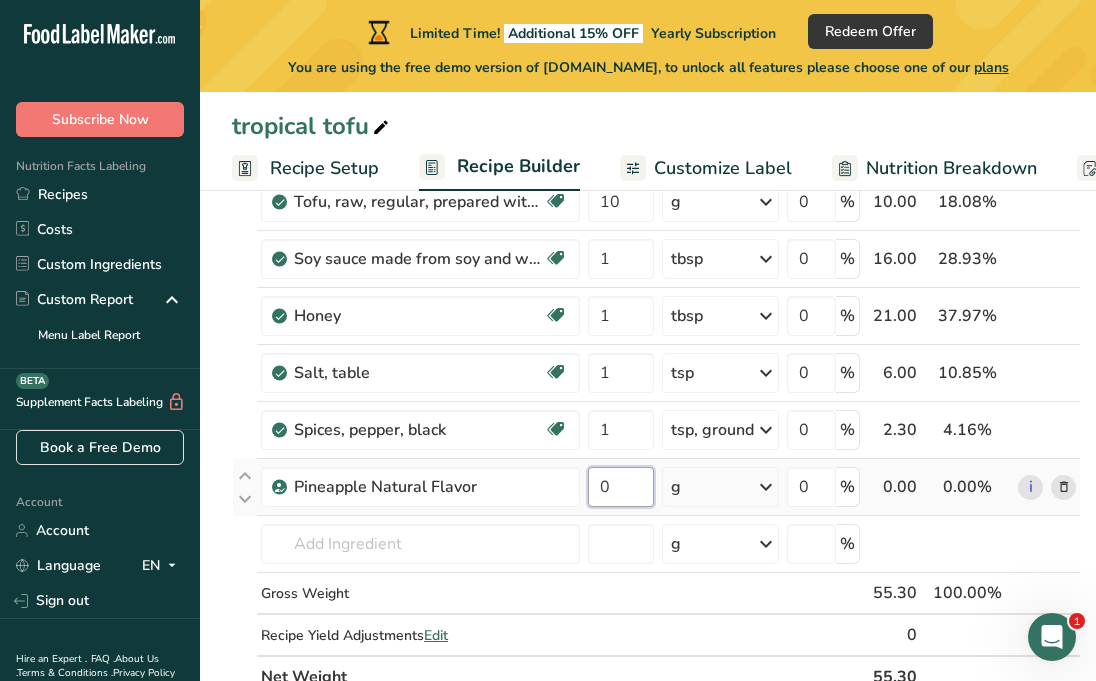 click on "0" at bounding box center [621, 487] 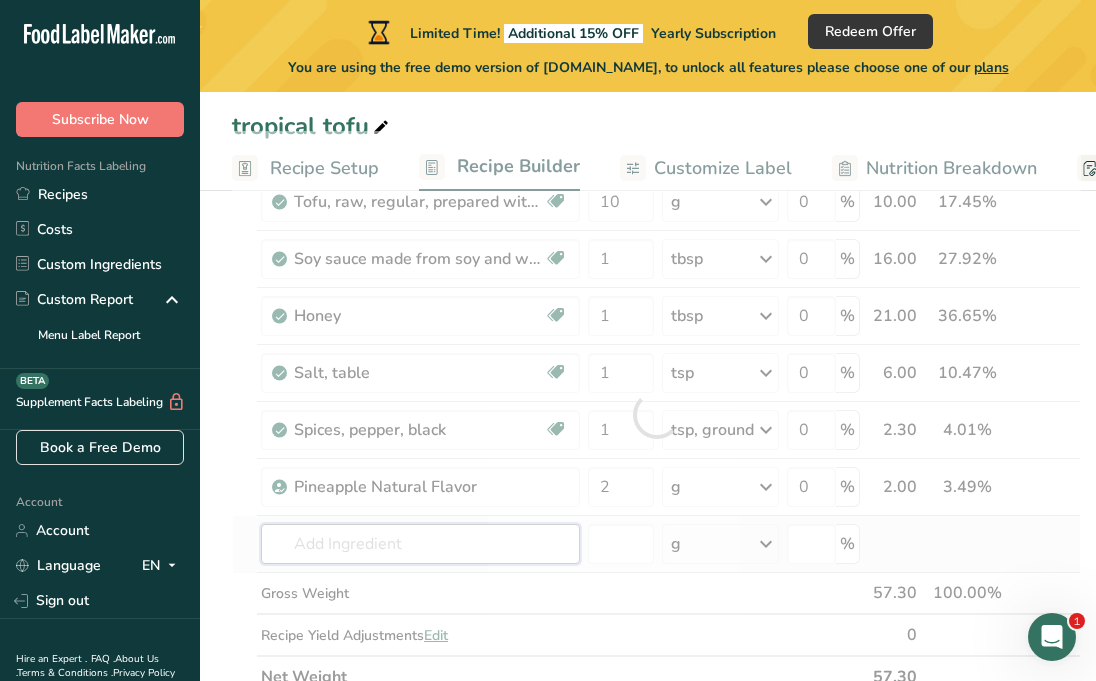 click on "Ingredient *
Amount *
Unit *
Waste *   .a-a{fill:#347362;}.b-a{fill:#fff;}          Grams
Percentage
Tofu, raw, regular, prepared with calcium sulfate
Dairy free
Gluten free
Vegan
Vegetarian
10
g
Portions
0.5 cup
0.25 block
Weight Units
g
kg
mg
See more
Volume Units
l
Volume units require a density conversion. If you know your ingredient's density enter it below. Otherwise, click on "RIA" our AI Regulatory bot - she will be able to help you
lb/ft3
g/cm3
Confirm
mL
lb/ft3" at bounding box center (656, 414) 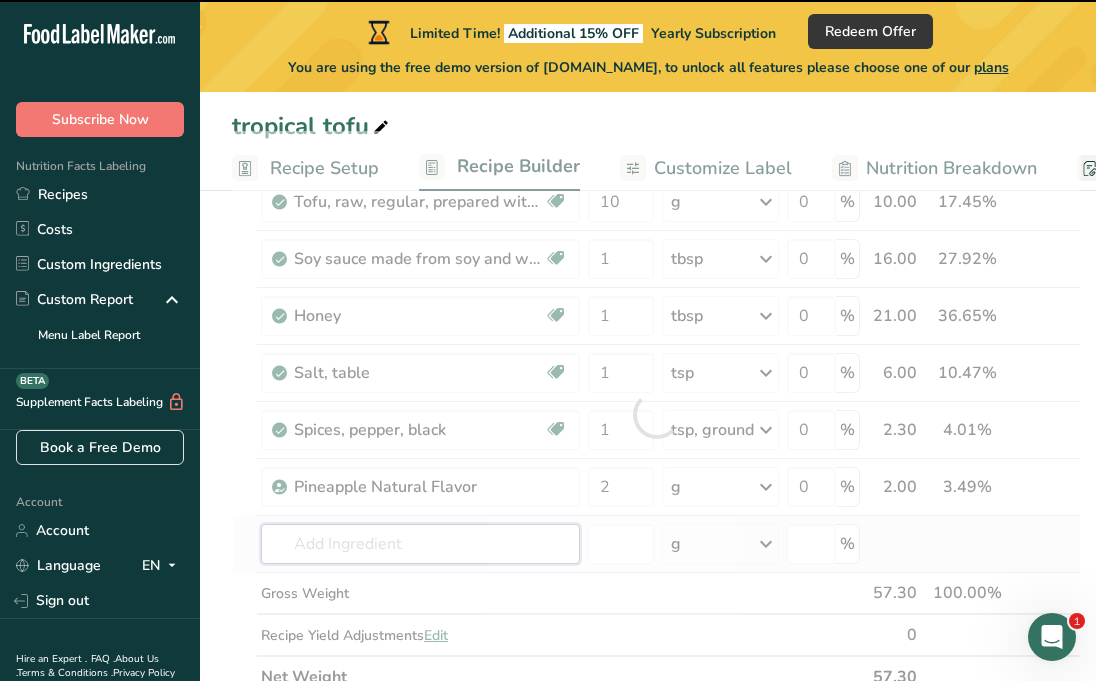 type on "b" 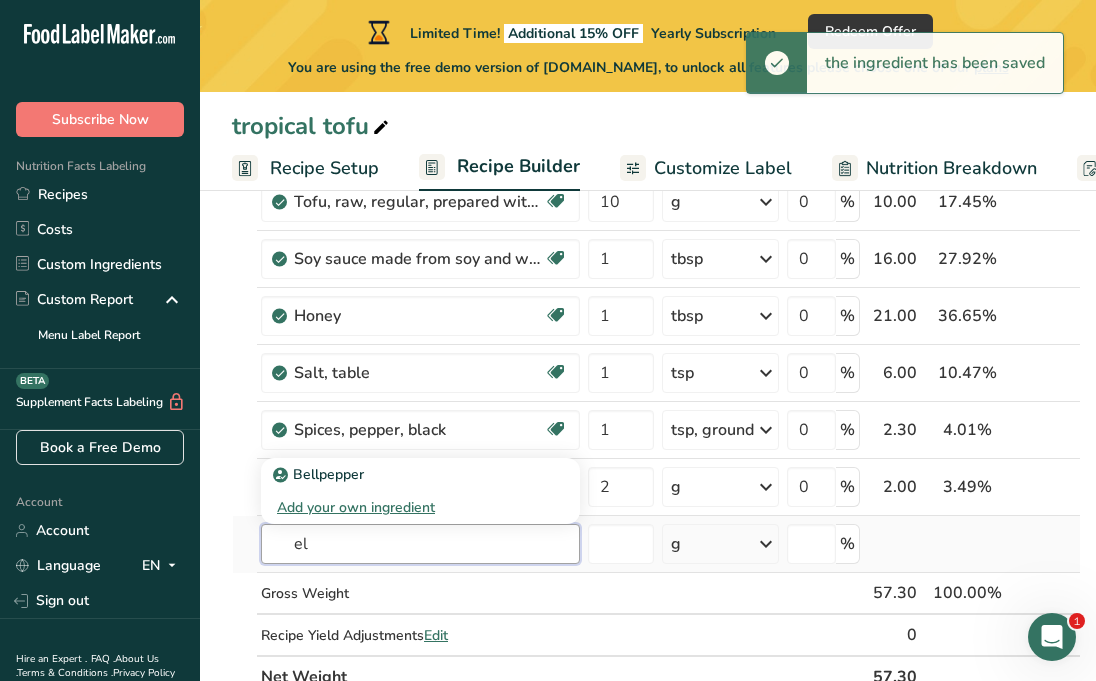 type on "e" 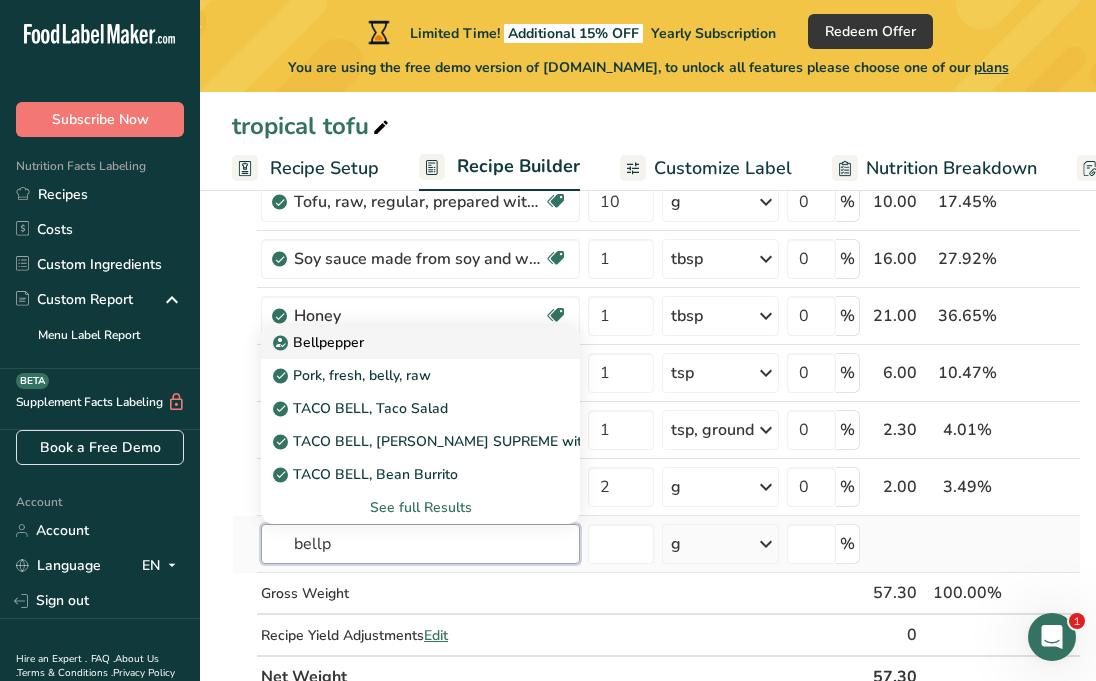 type on "bellp" 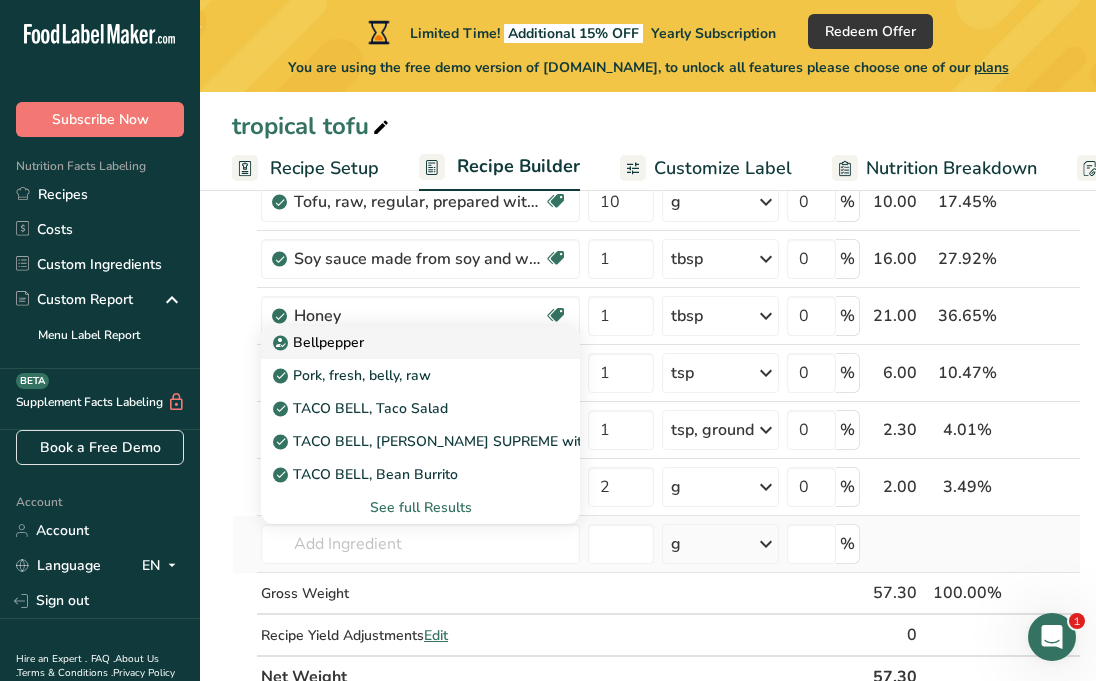 click on "Bellpepper" at bounding box center (320, 342) 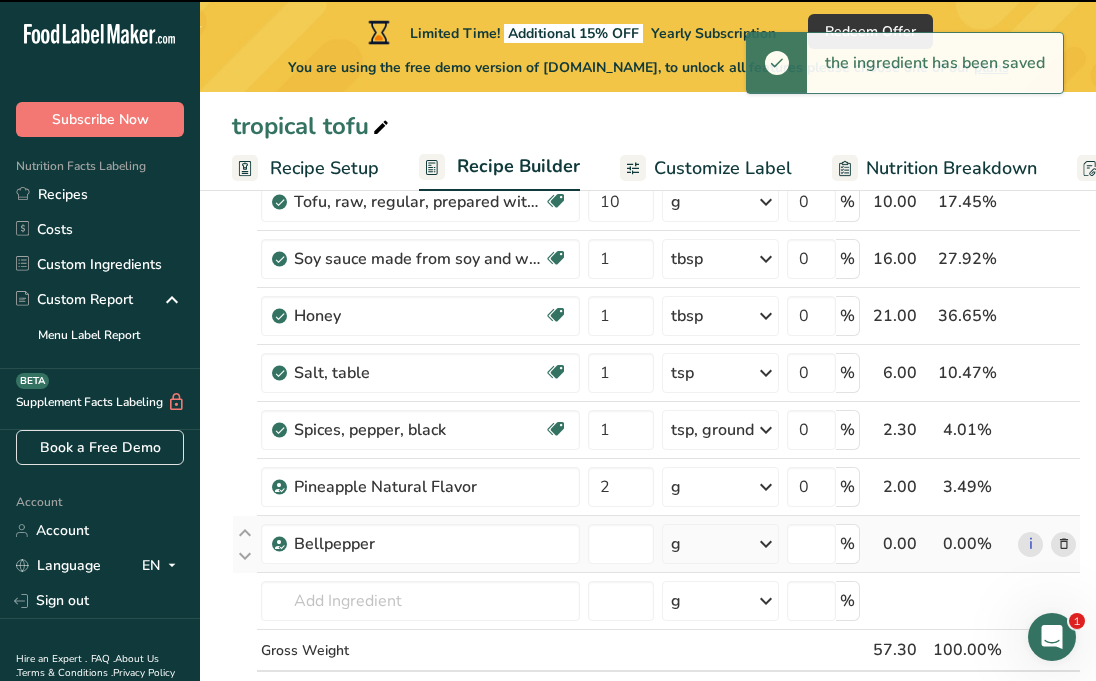 type on "0" 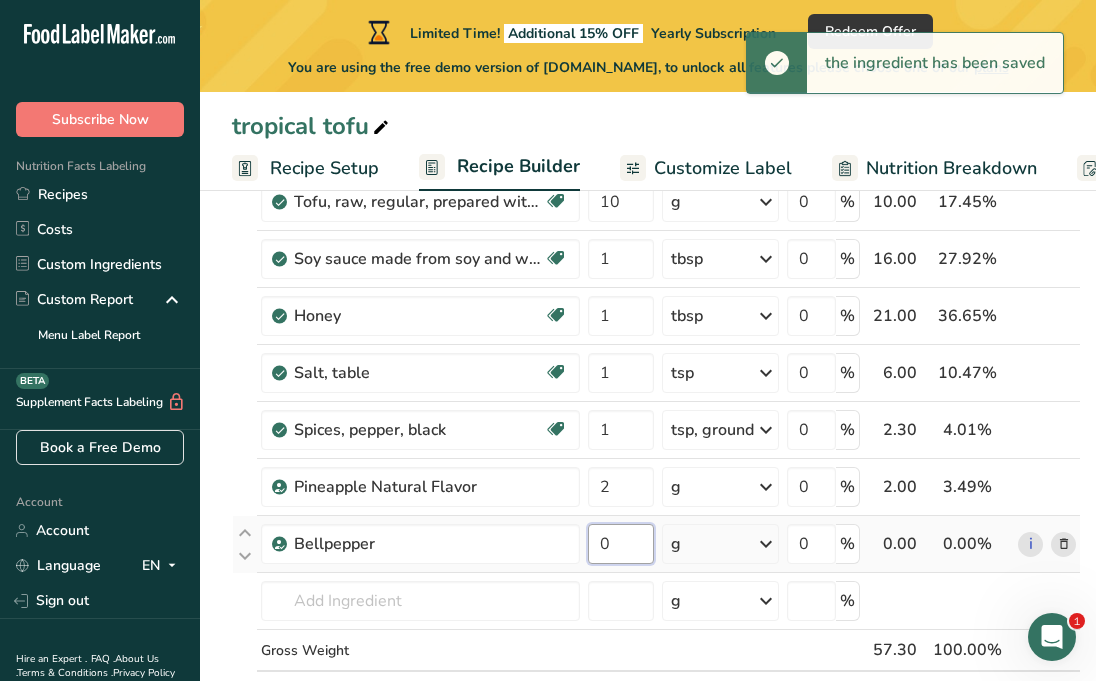click on "0" at bounding box center (621, 544) 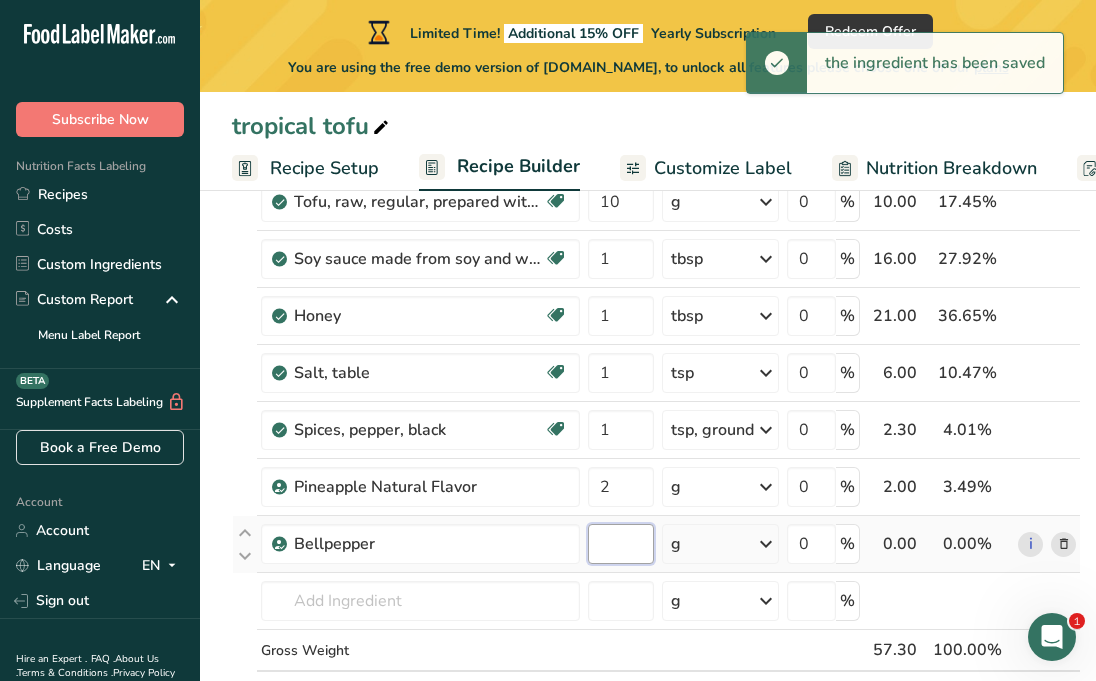 type on "2" 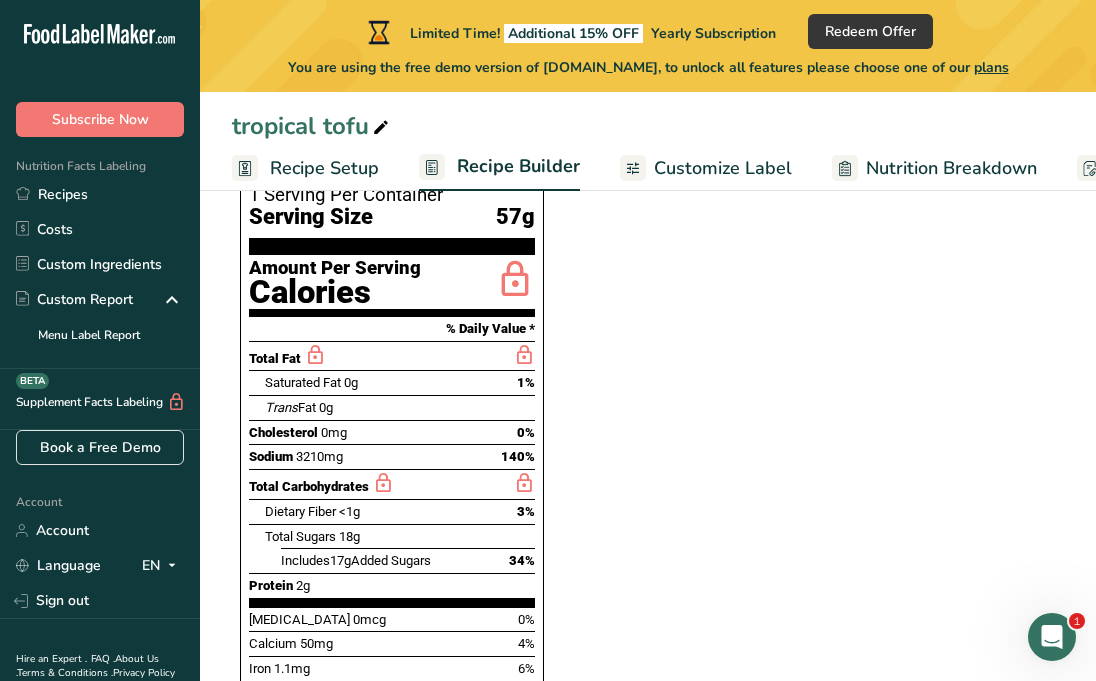 scroll, scrollTop: 915, scrollLeft: 0, axis: vertical 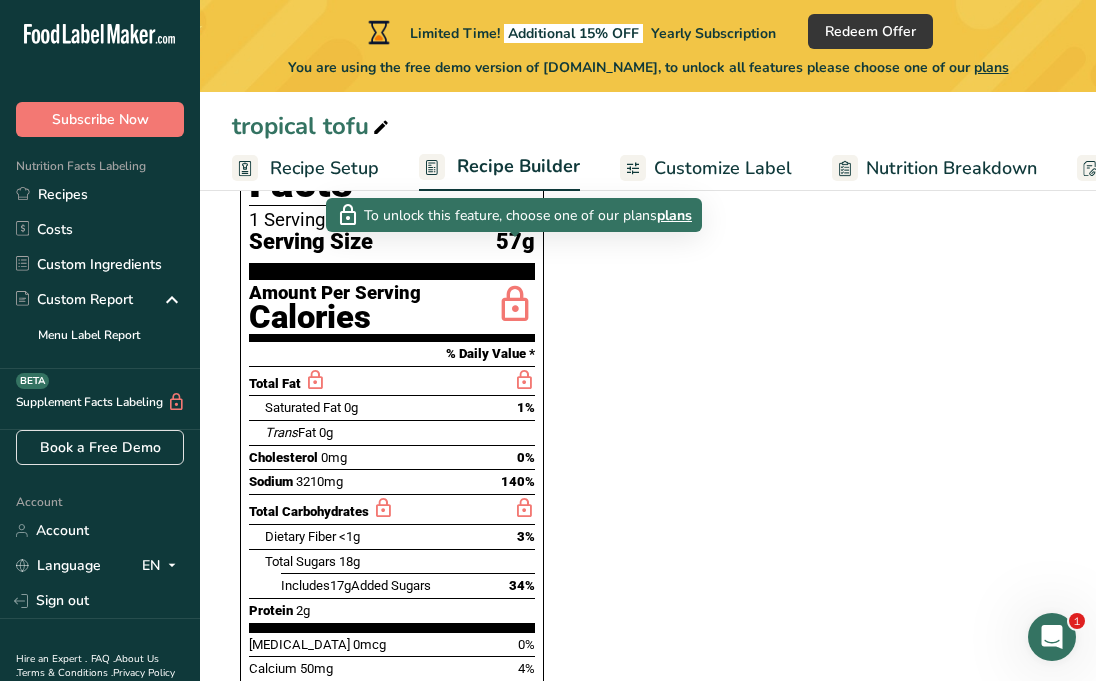 type on "1.5" 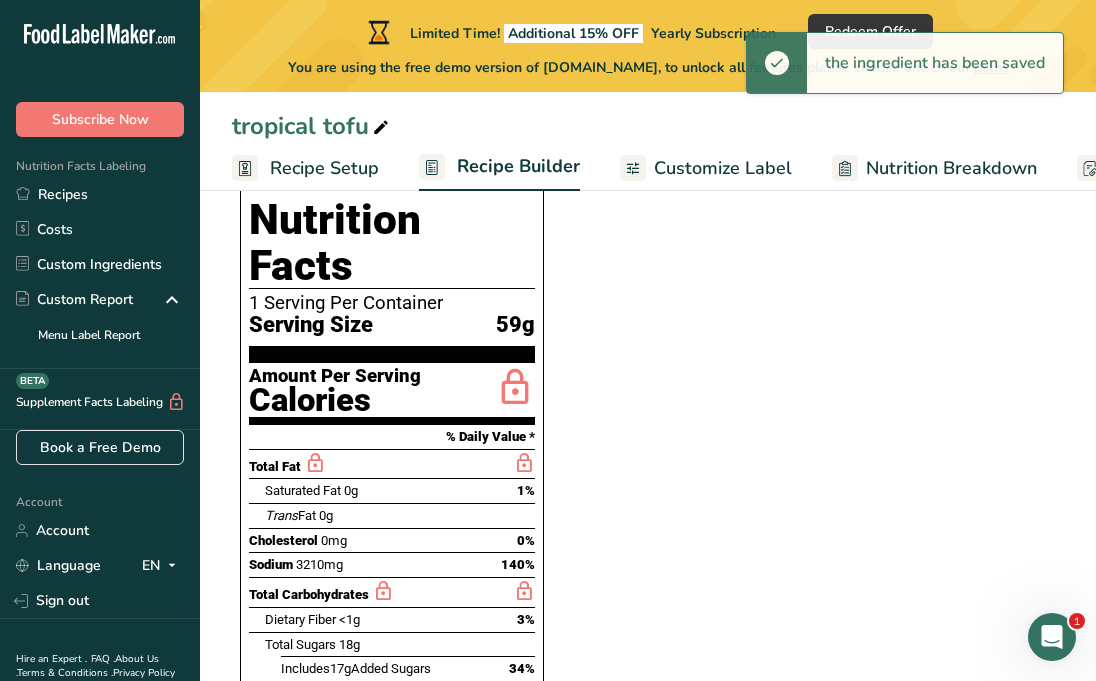 scroll, scrollTop: 399, scrollLeft: 0, axis: vertical 